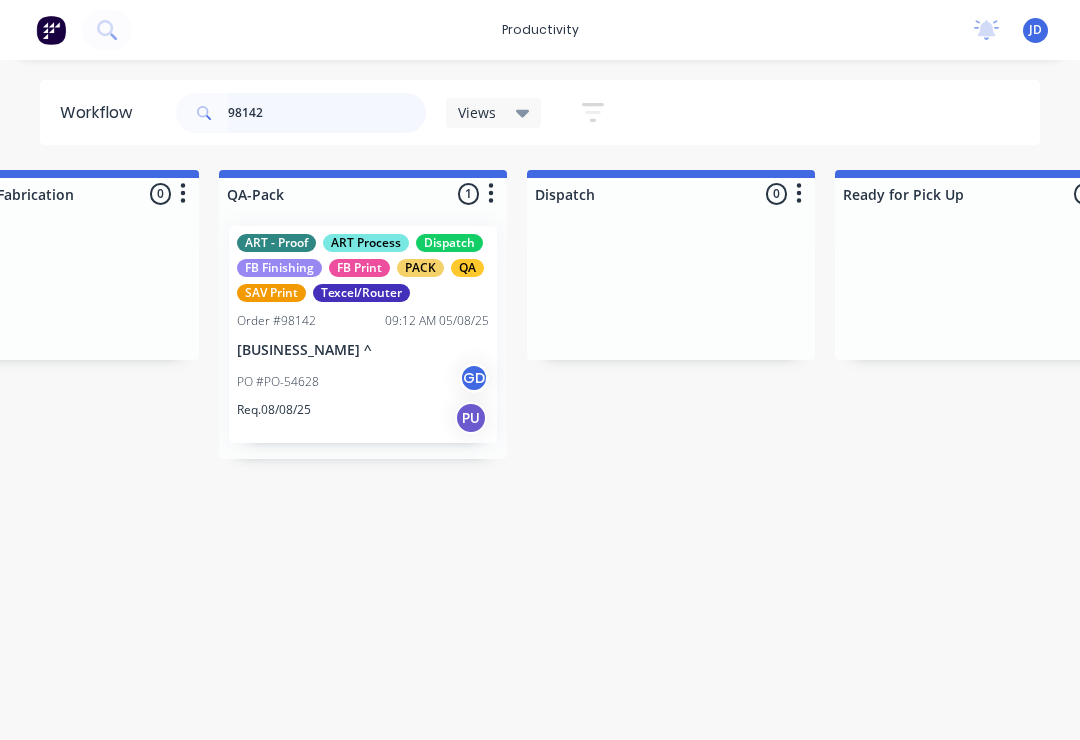click on "98142" at bounding box center (327, 113) 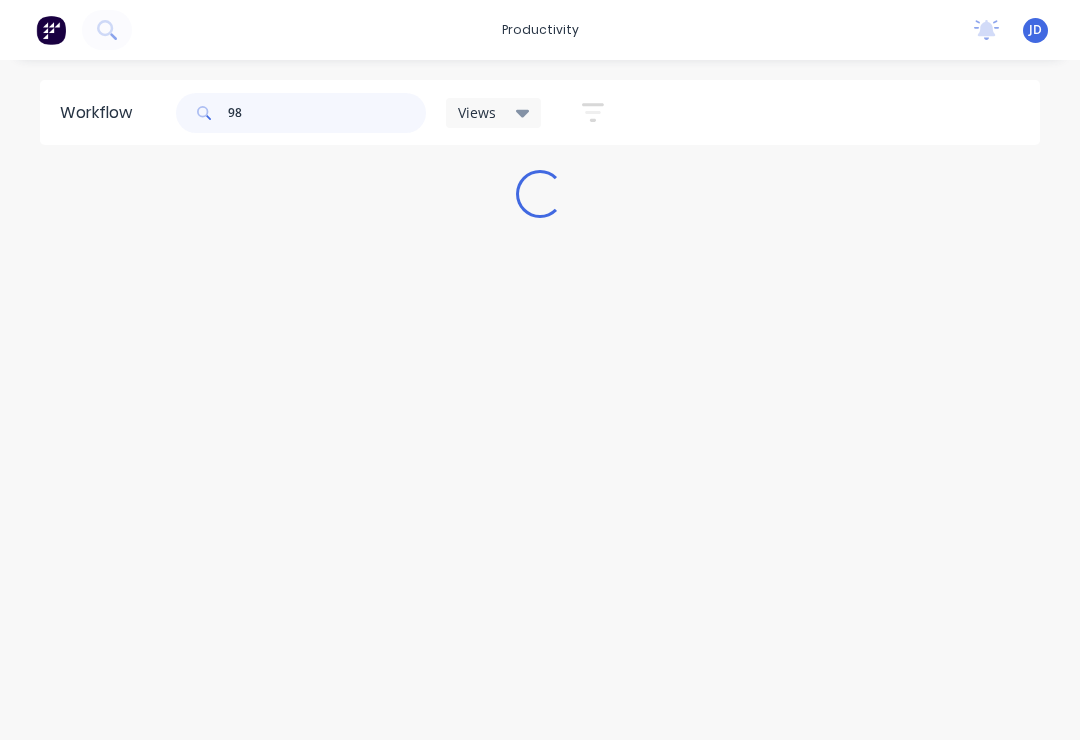 scroll, scrollTop: 0, scrollLeft: 0, axis: both 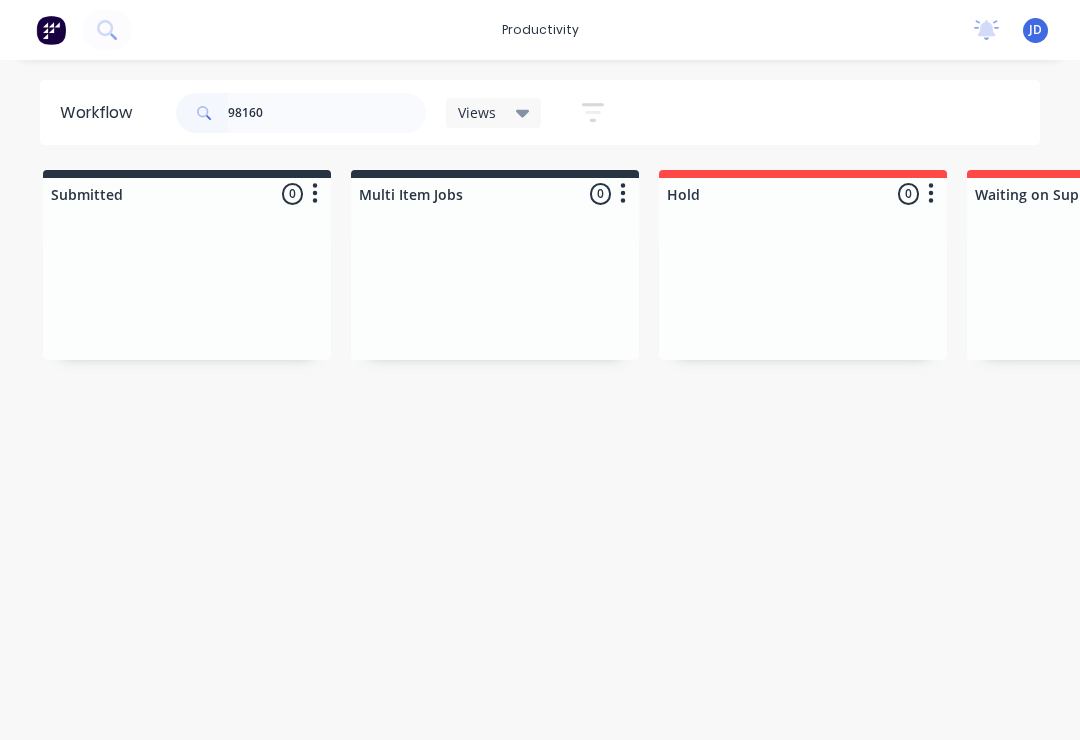 click at bounding box center [187, 285] 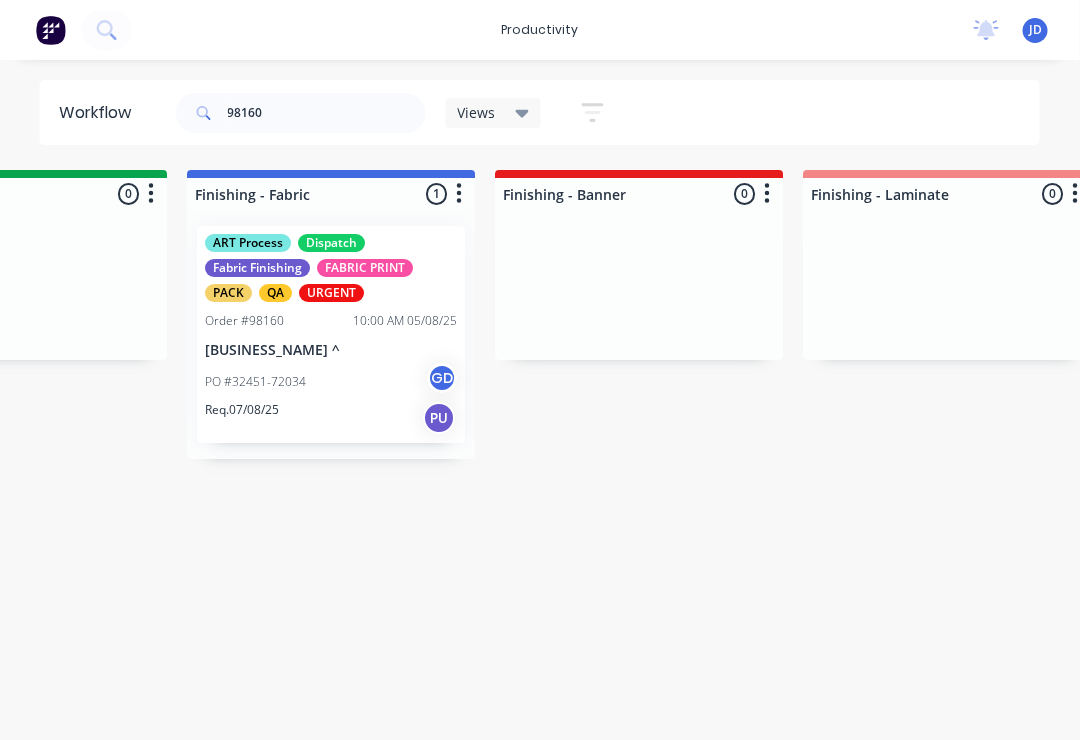 scroll, scrollTop: 0, scrollLeft: 3556, axis: horizontal 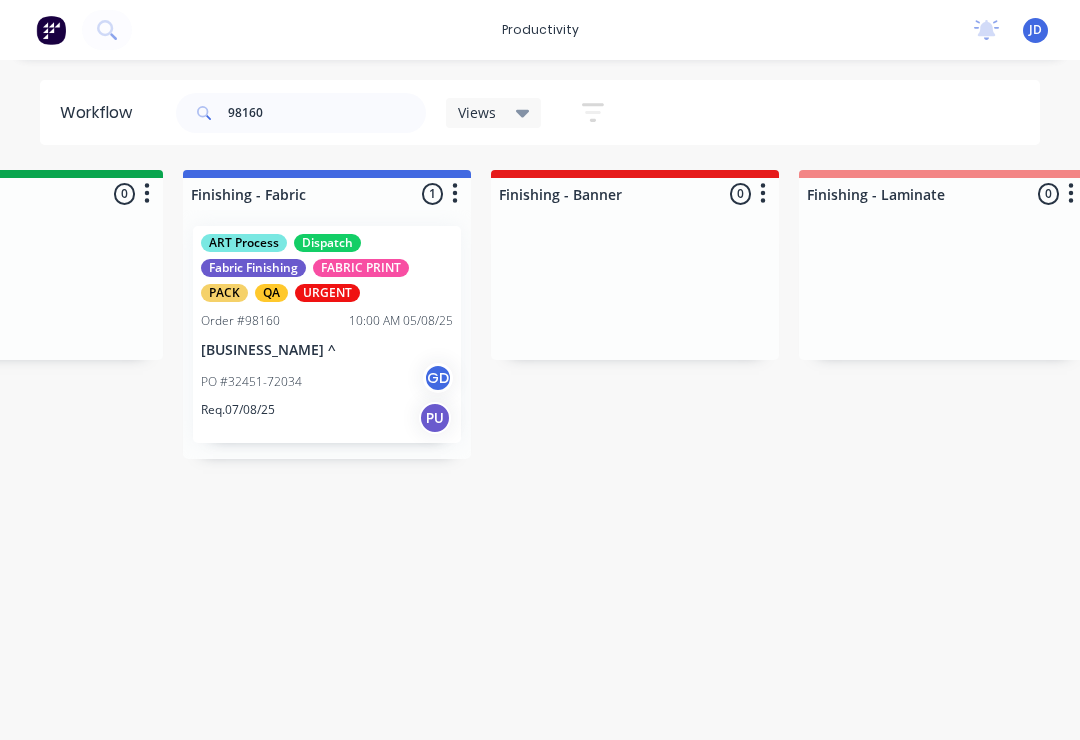 click on "ART Process Dispatch Fabric Finishing FABRIC PRINT PACK QA URGENT Order #98160 [TIME] [DATE] ASB Branded Merchandise ^ PO #[NUMBER] GD Req. [DATE] PU" at bounding box center [327, 334] 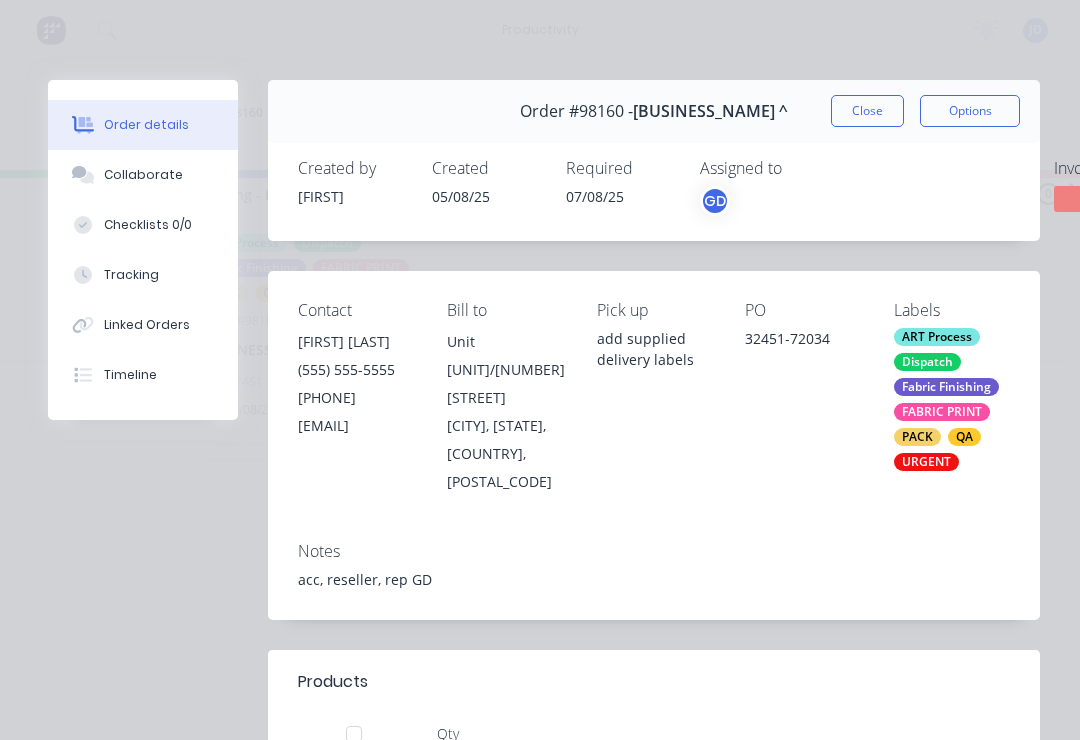 click on "Collaborate" at bounding box center [143, 175] 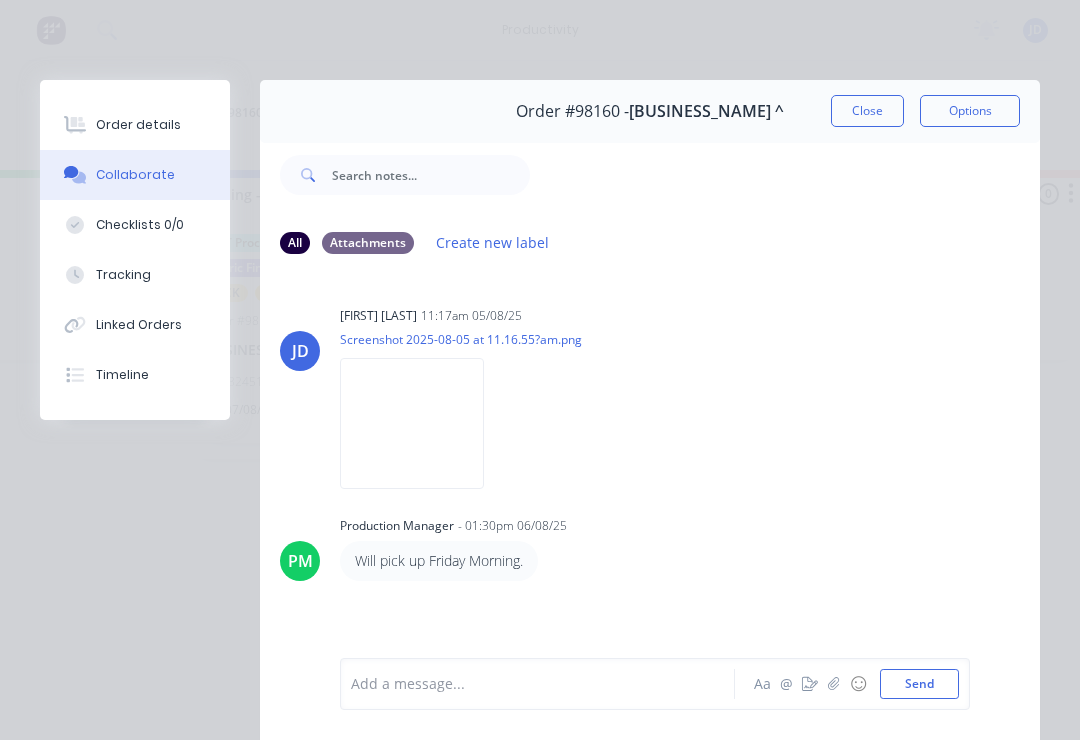 click 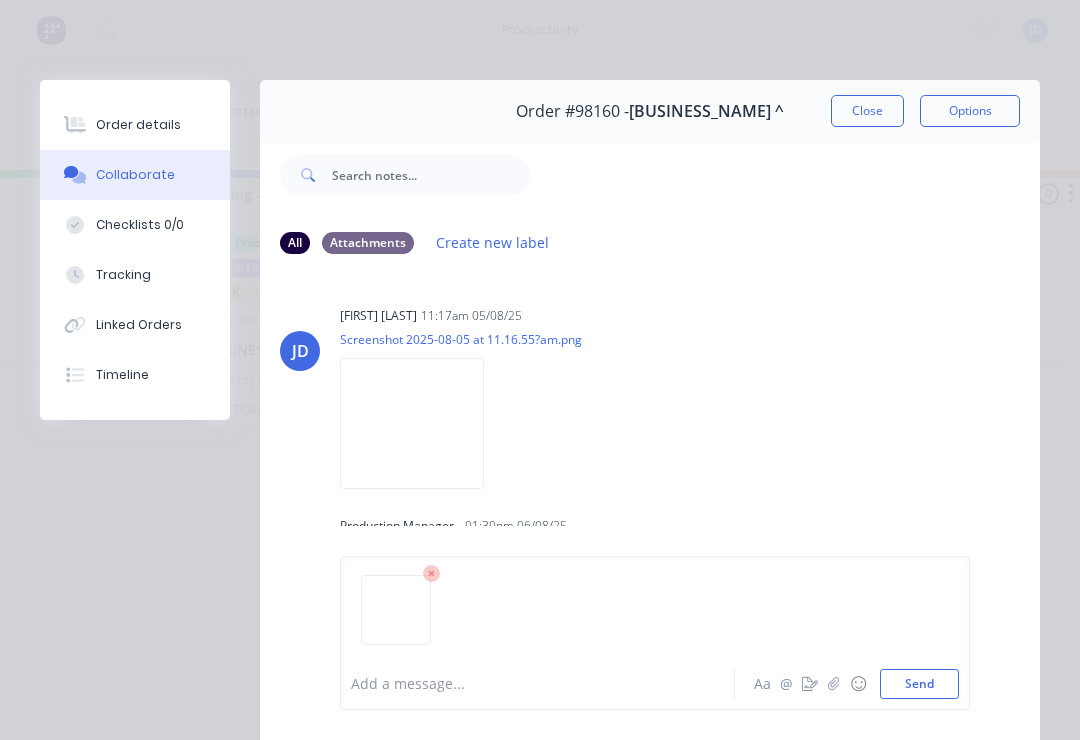 click on "Send" at bounding box center (919, 684) 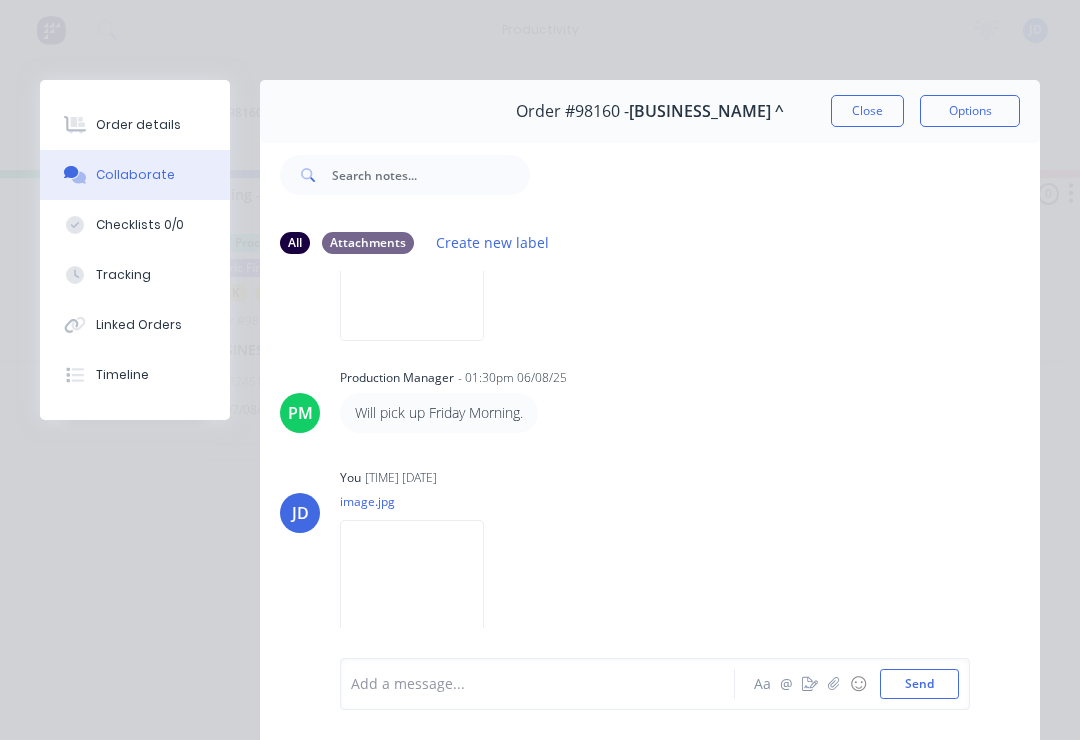 scroll, scrollTop: 146, scrollLeft: 0, axis: vertical 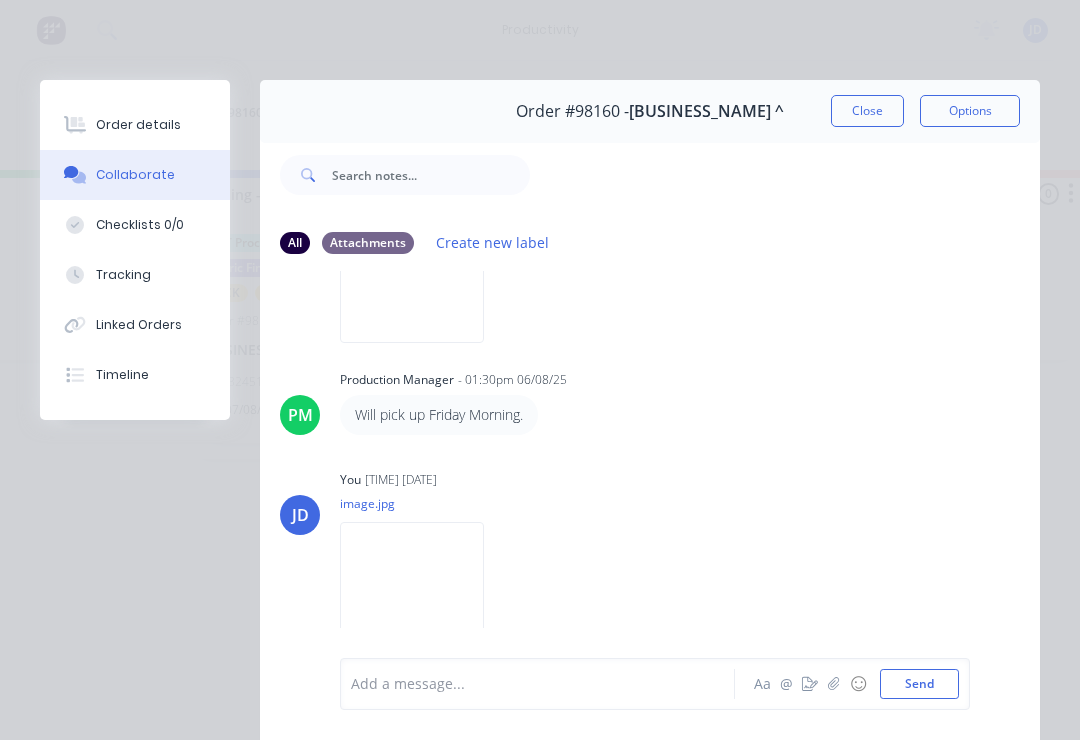 click 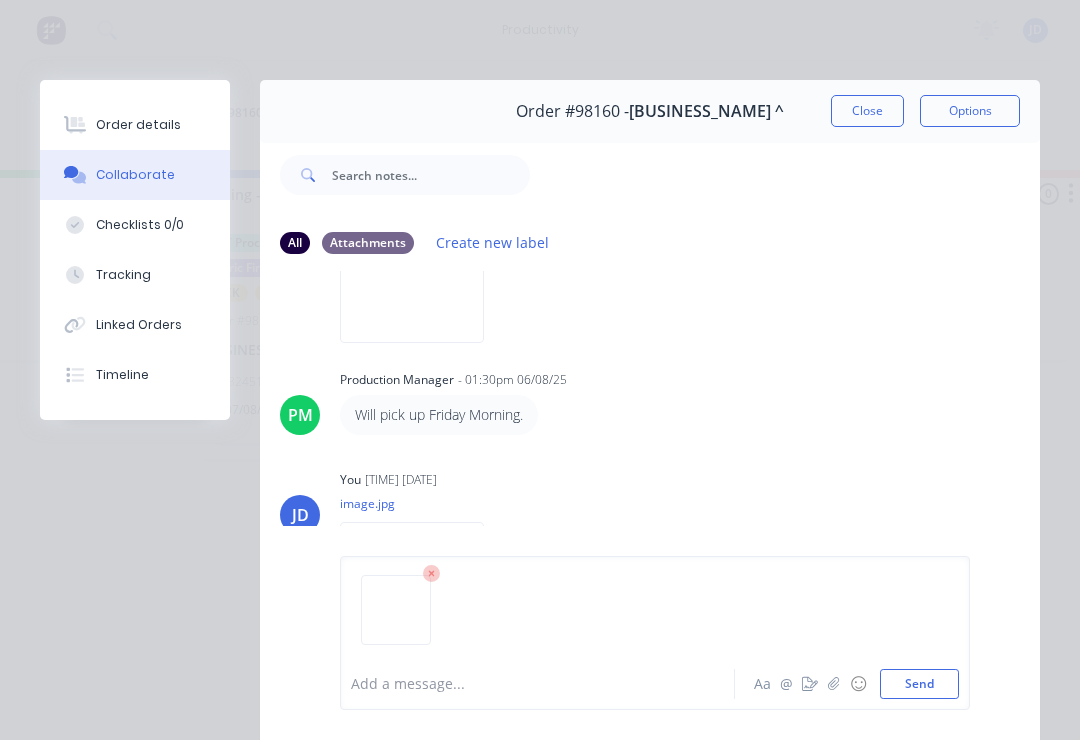 click on "Send" at bounding box center (919, 684) 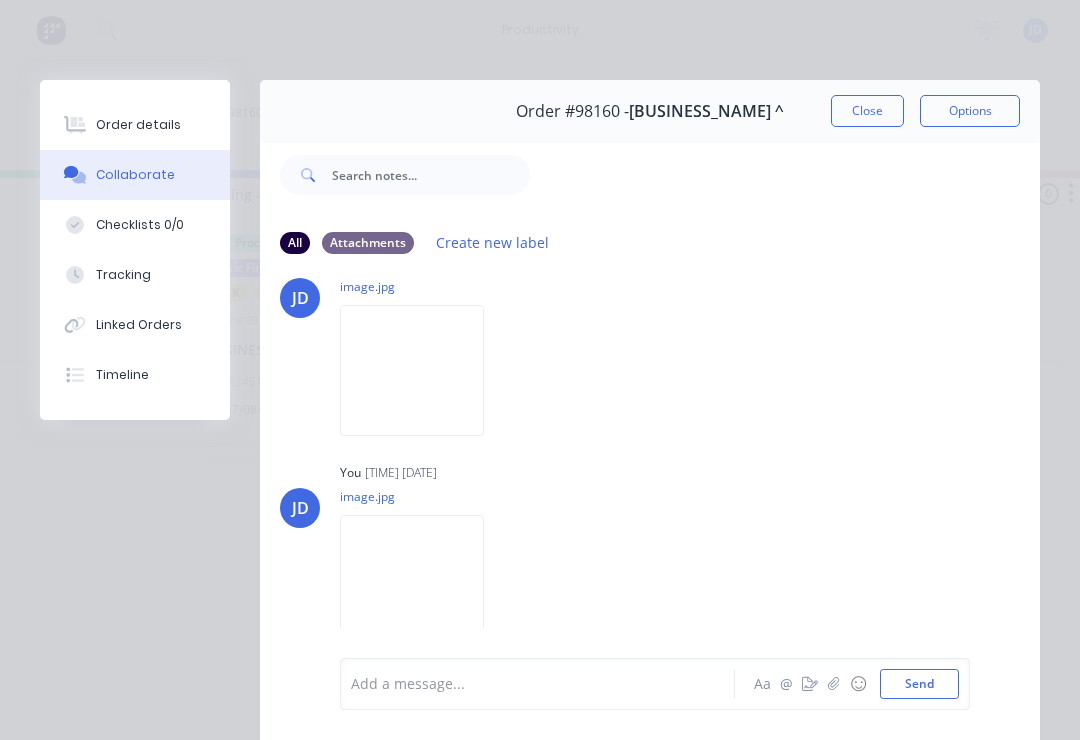 scroll, scrollTop: 364, scrollLeft: 0, axis: vertical 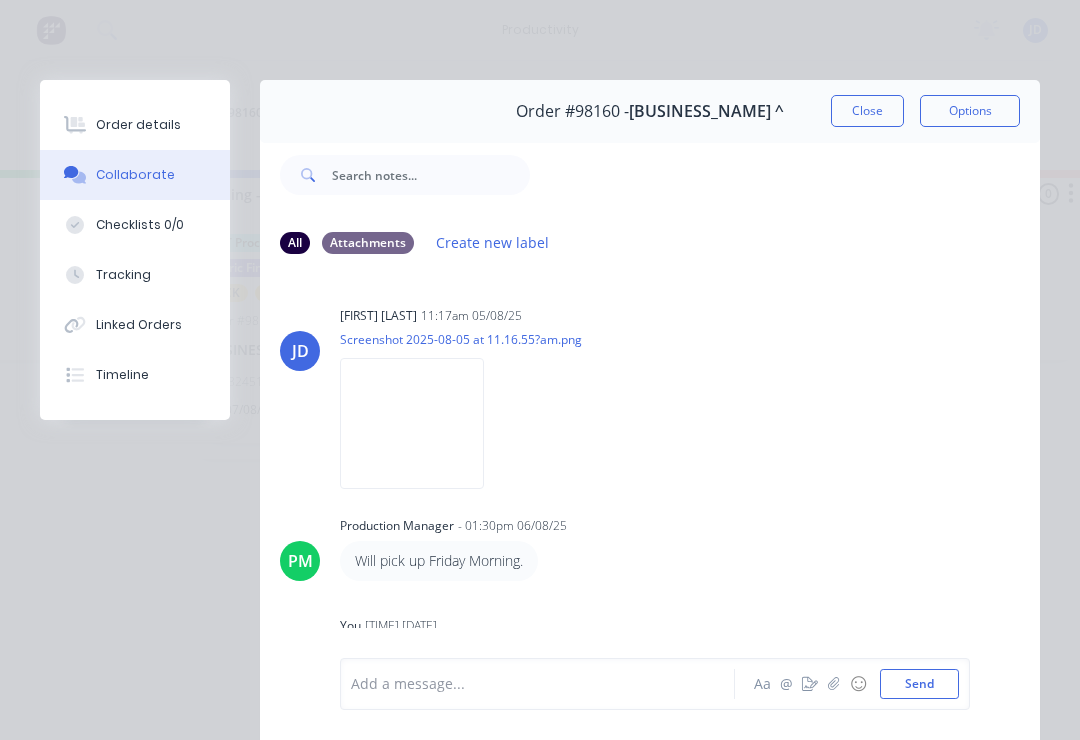 click on "Close" at bounding box center (867, 111) 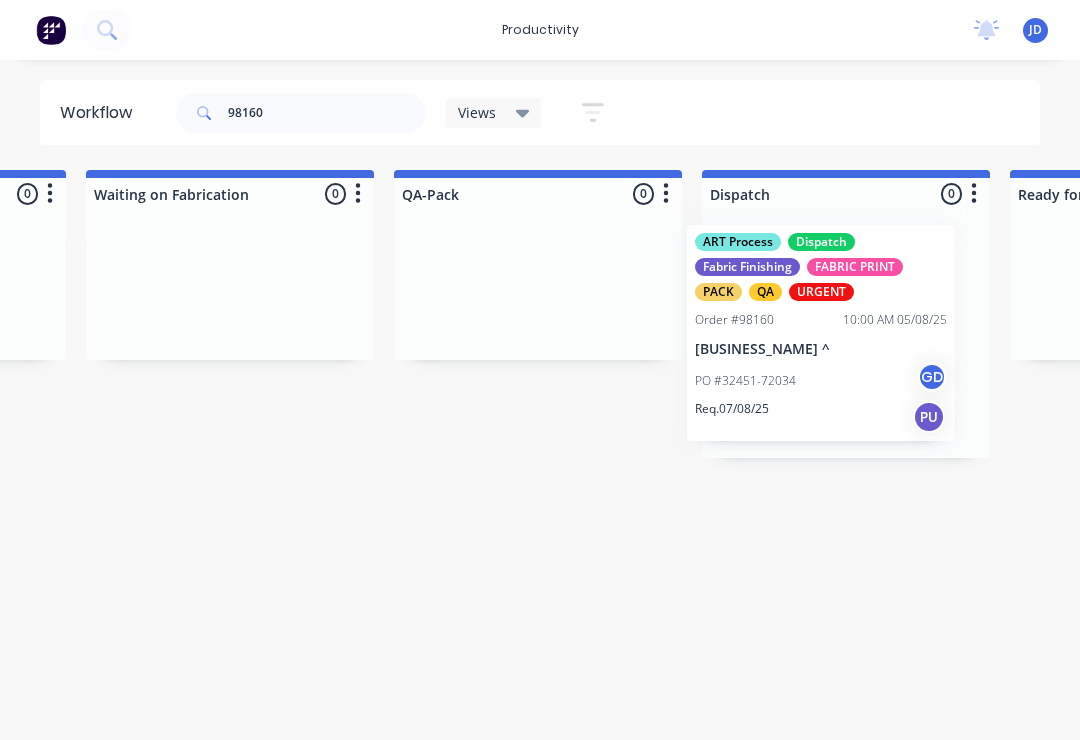 scroll, scrollTop: 0, scrollLeft: 4891, axis: horizontal 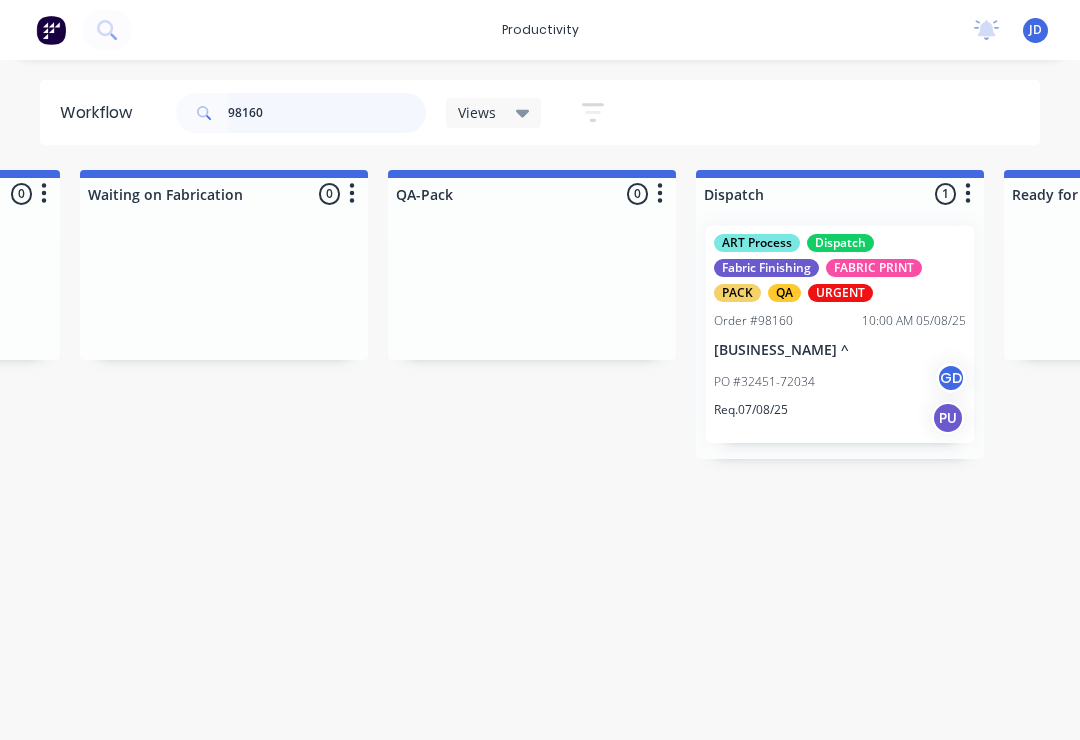 click on "98160" at bounding box center [327, 113] 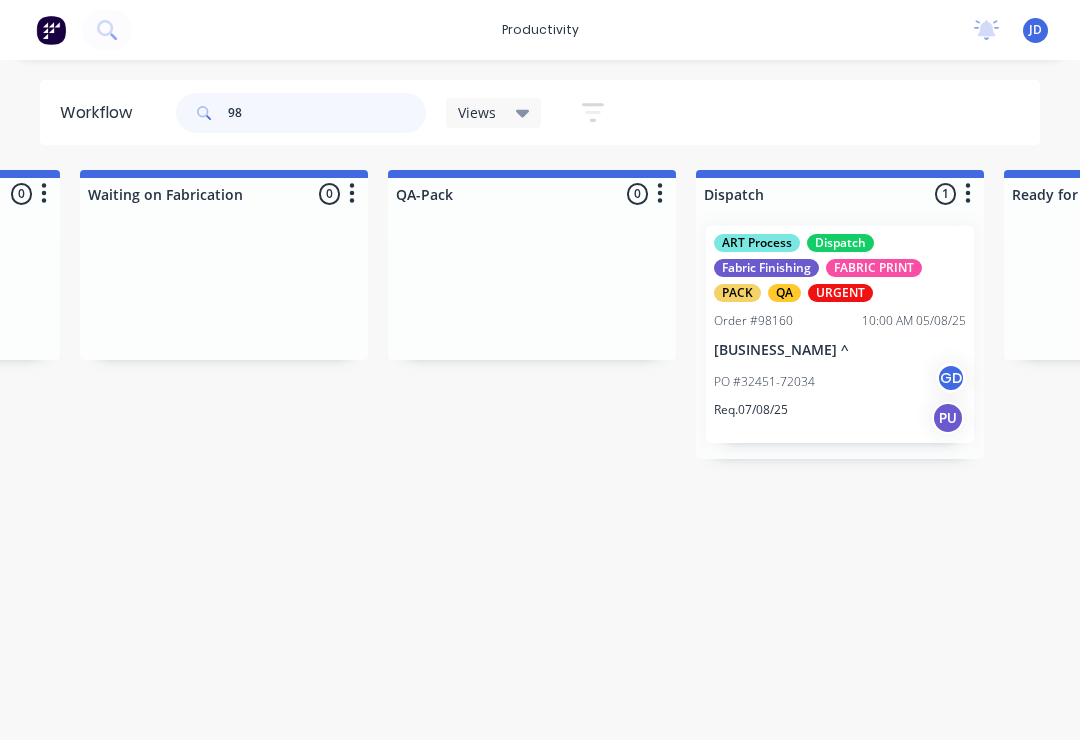 type on "9" 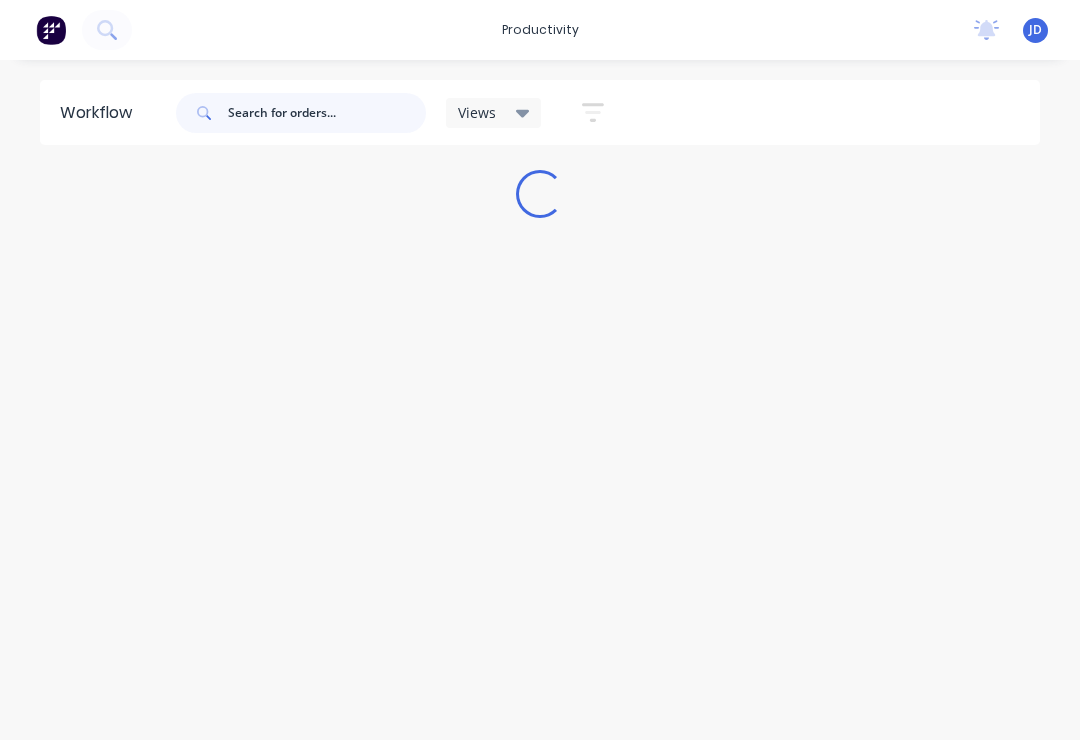 scroll, scrollTop: 0, scrollLeft: 0, axis: both 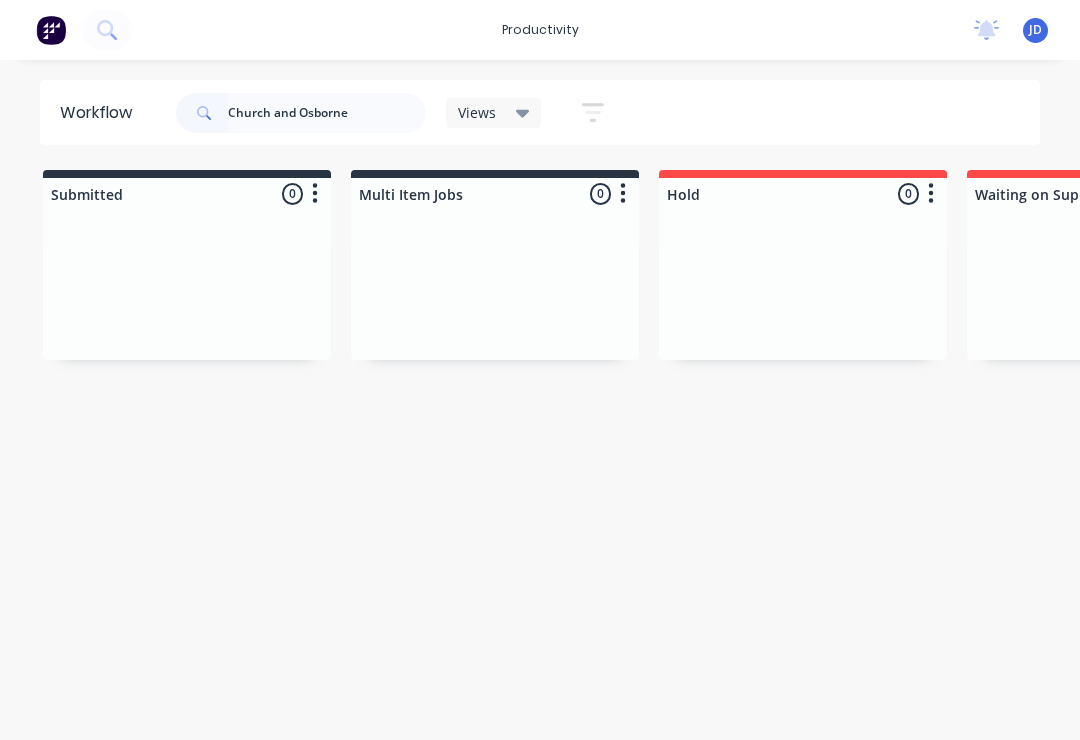 click on "Submitted 0 Sort By Created date Required date Order number Customer name Most recent Multi Item Jobs 0 Sort By Created date Required date Order number Customer name Most recent Hold 0 Sort By Created date Required date Order number Customer name Most recent Waiting on Supplier 0 Sort By Created date Required date Order number Customer name Most recent Waiting Artwork 0 Sort By Created date Required date Order number Customer name Most recent Art 0 Sort By Created date Required date Order number Customer name Most recent Waiting Approval 0 Sort By Created date Required date Order number Customer name Most recent Approved 0 Sort By Created date Required date Order number Customer name Most recent Print- R2R 0 Sort By Created date Required date Order number Customer name Most recent Print - Fabric 0 Sort By Created date Required date Order number Customer name Most recent Print - Flat Bed 0 Sort By Created date Required date Order number Customer name Most recent Print - Mutoh 0 Sort By Created date Most recent" at bounding box center (3827, 265) 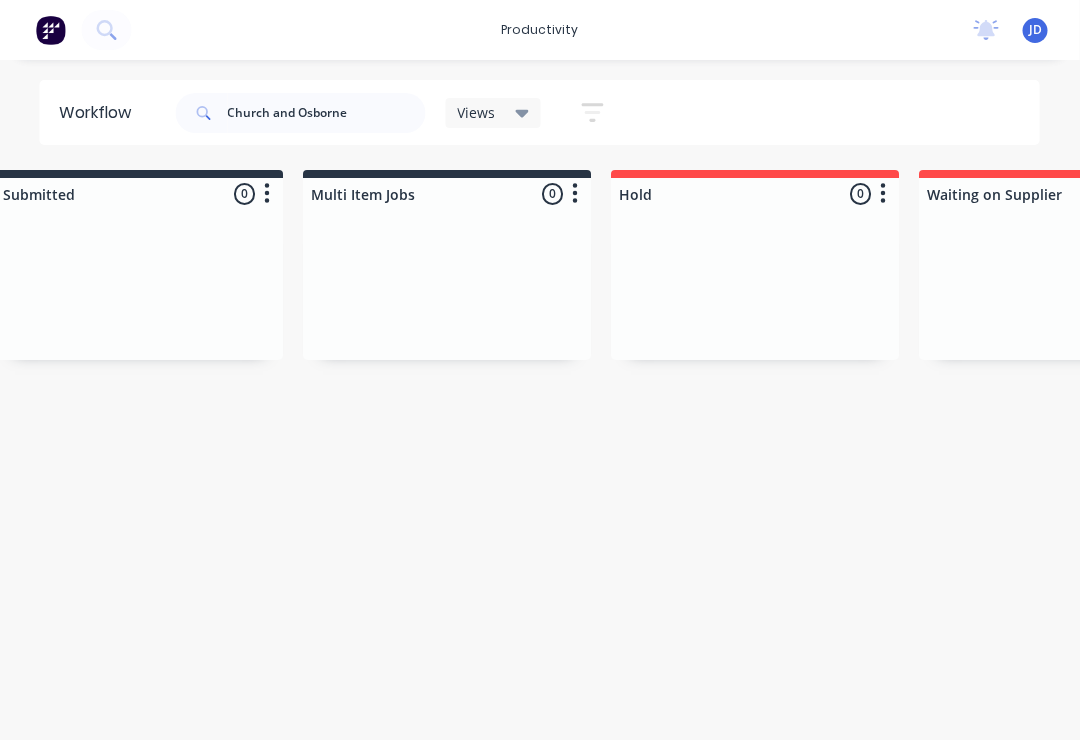 scroll, scrollTop: 0, scrollLeft: 0, axis: both 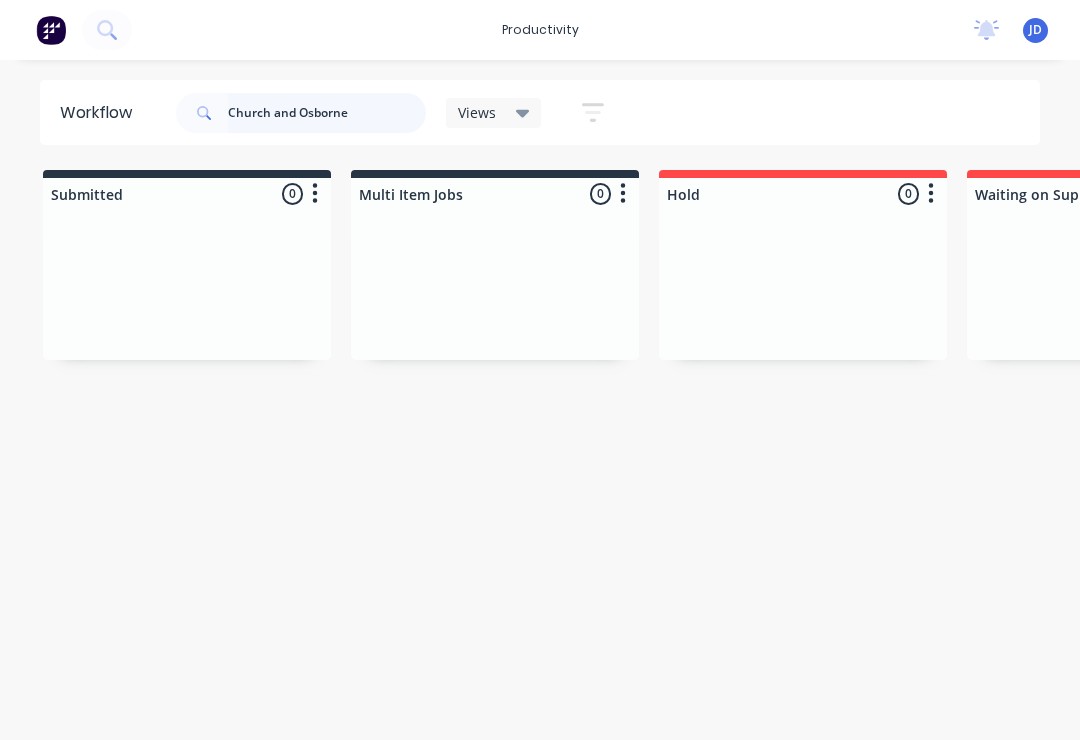 click on "Church and Osborne" at bounding box center (327, 113) 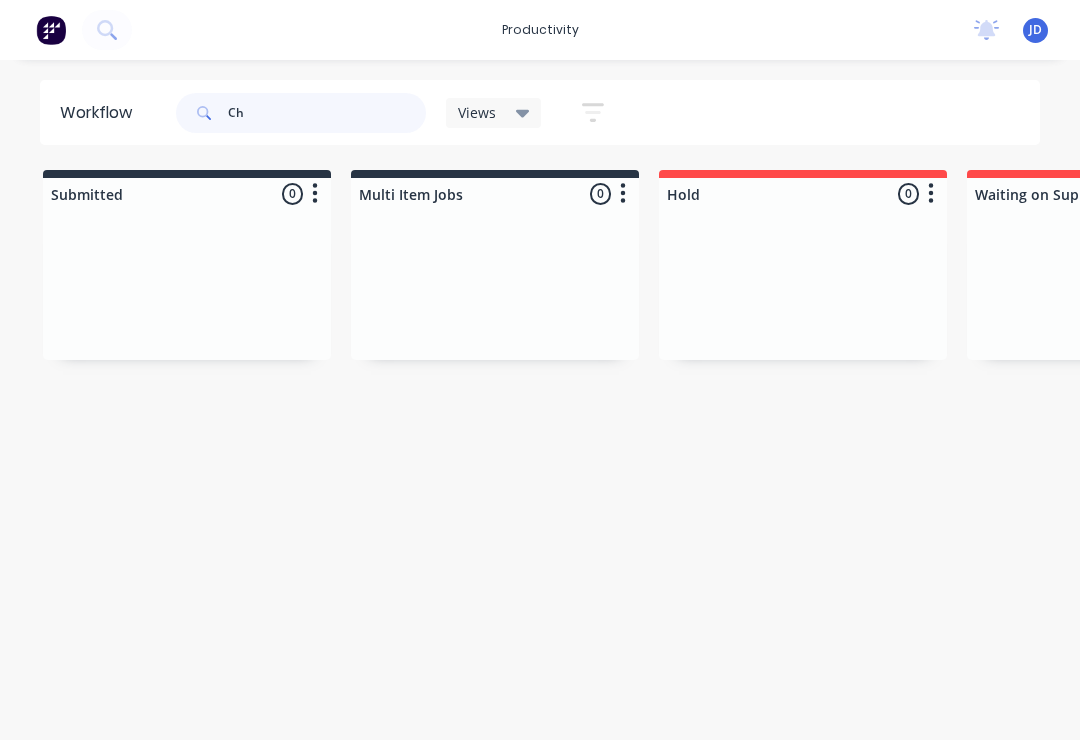 type on "C" 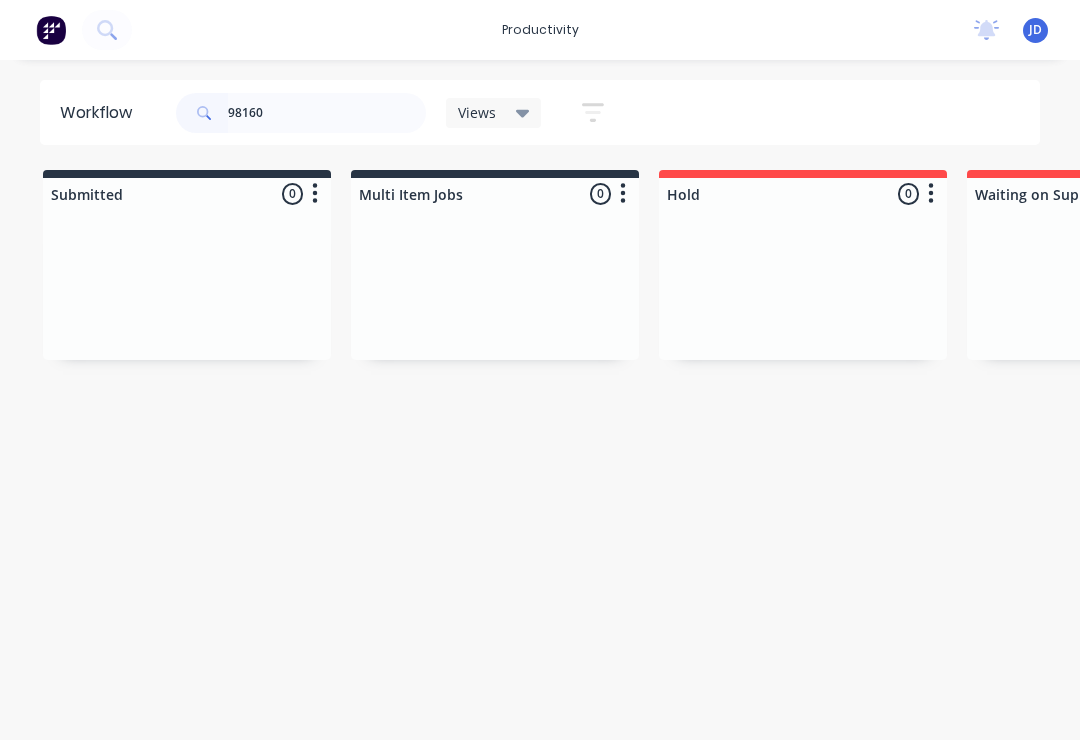 click on "Submitted 0 Sort By Created date Required date Order number Customer name Most recent Multi Item Jobs 0 Sort By Created date Required date Order number Customer name Most recent Hold 0 Sort By Created date Required date Order number Customer name Most recent Waiting on Supplier 0 Sort By Created date Required date Order number Customer name Most recent Waiting Artwork 0 Sort By Created date Required date Order number Customer name Most recent Art 0 Sort By Created date Required date Order number Customer name Most recent Waiting Approval 0 Sort By Created date Required date Order number Customer name Most recent Approved 0 Sort By Created date Required date Order number Customer name Most recent Print- R2R 0 Sort By Created date Required date Order number Customer name Most recent Print - Fabric 0 Sort By Created date Required date Order number Customer name Most recent Print - Flat Bed 0 Sort By Created date Required date Order number Customer name Most recent Print - Mutoh 0 Sort By Created date Most recent" at bounding box center [3827, 314] 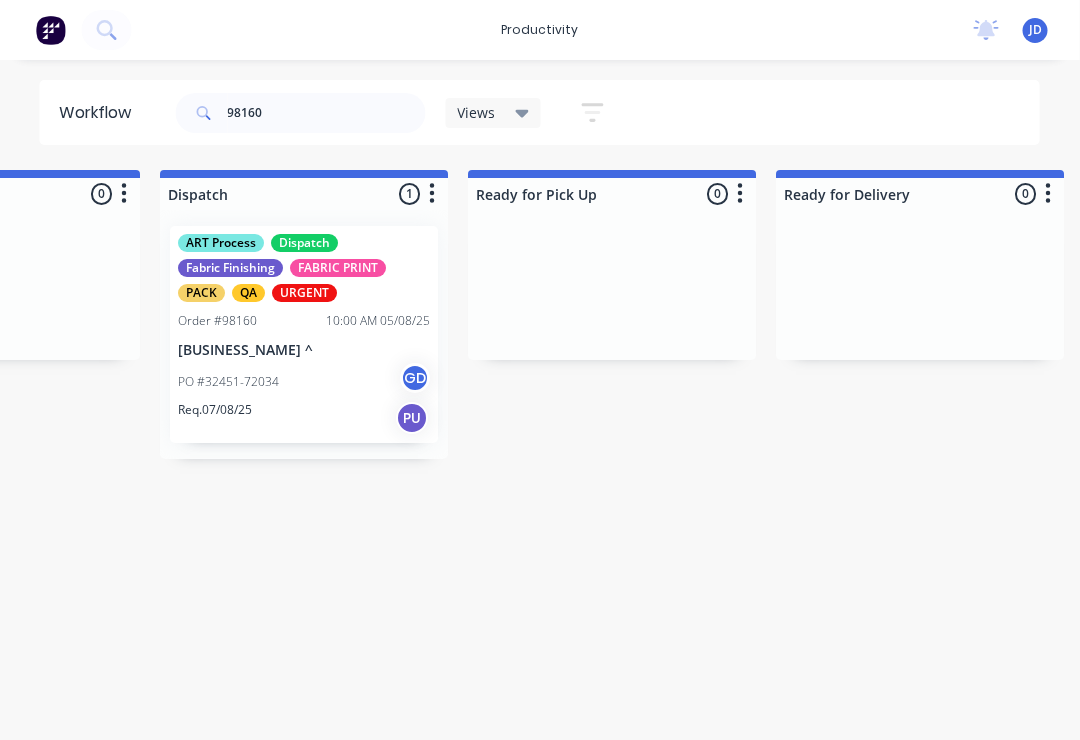 scroll, scrollTop: 0, scrollLeft: 5510, axis: horizontal 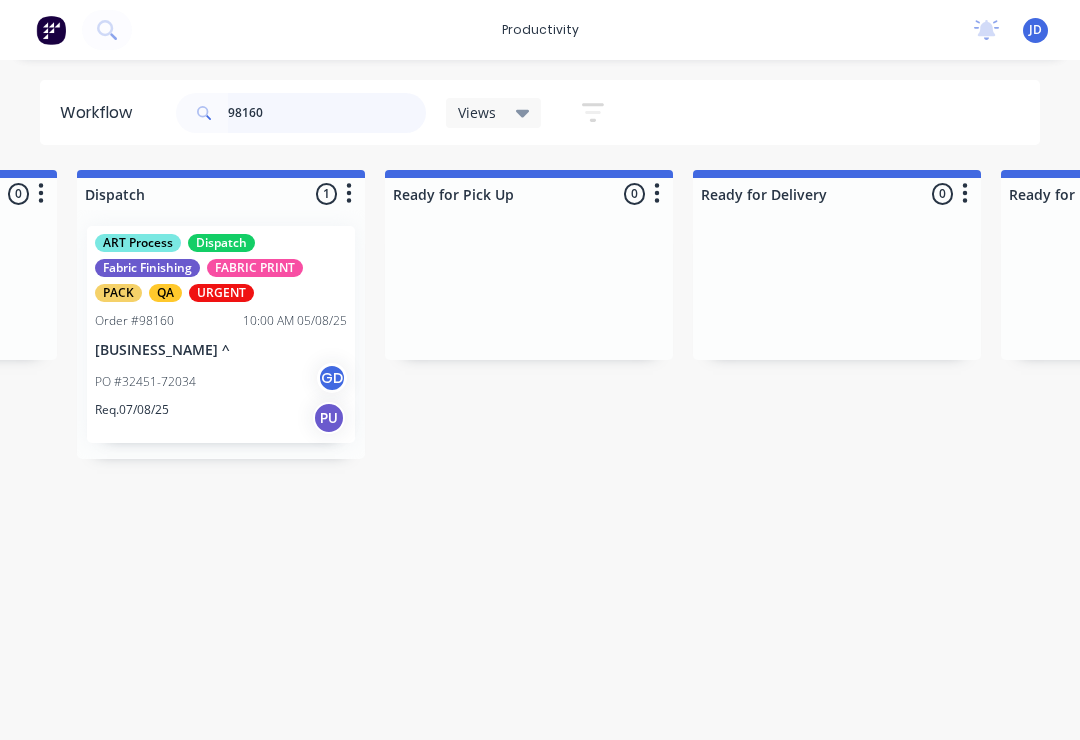 click on "98160" at bounding box center [327, 113] 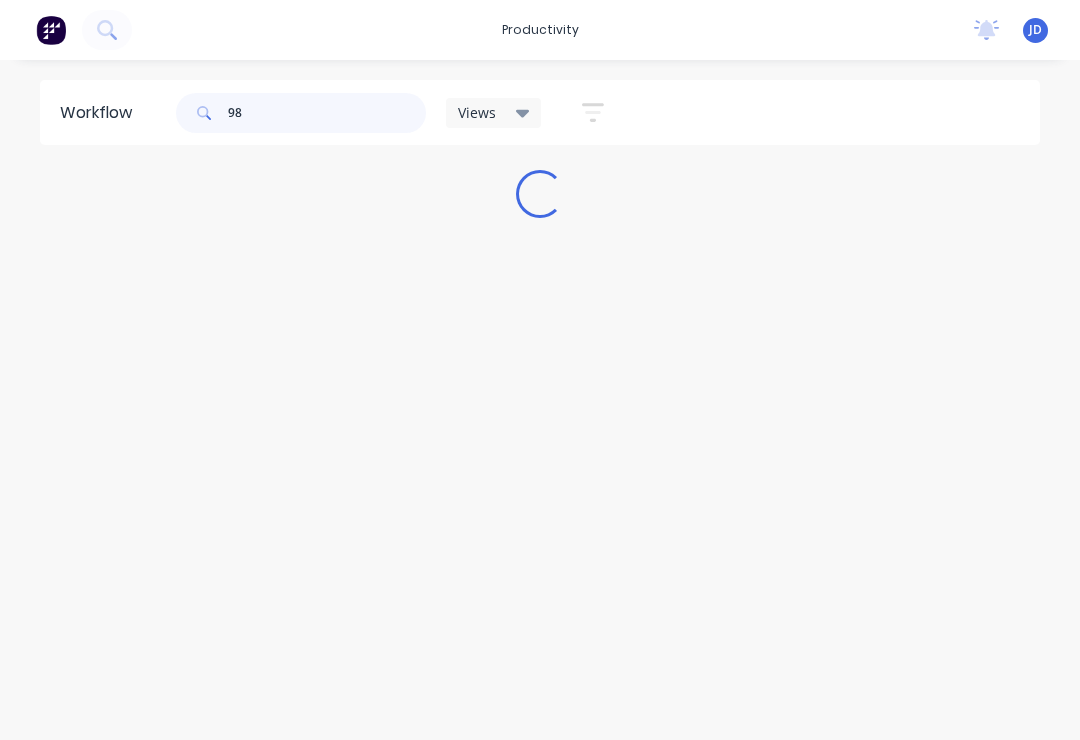 scroll, scrollTop: 0, scrollLeft: 0, axis: both 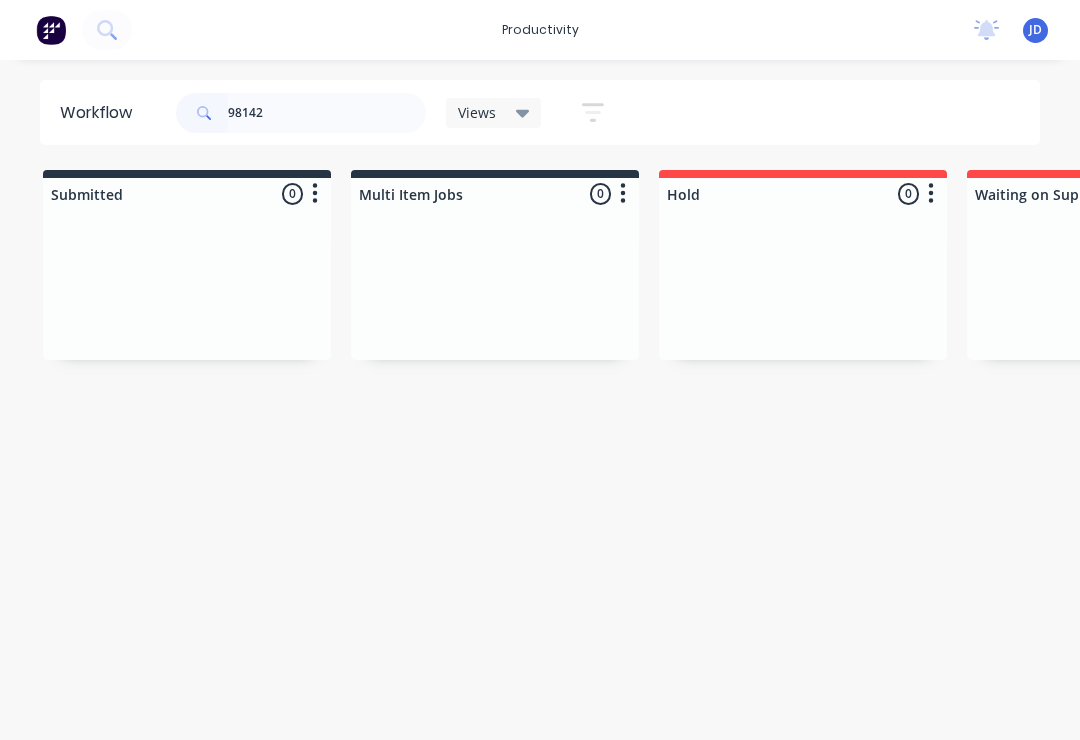 click on "Submitted 0 Sort By Created date Required date Order number Customer name Most recent Multi Item Jobs 0 Sort By Created date Required date Order number Customer name Most recent Hold 0 Sort By Created date Required date Order number Customer name Most recent Waiting on Supplier 0 Sort By Created date Required date Order number Customer name Most recent Waiting Artwork 0 Sort By Created date Required date Order number Customer name Most recent Art 0 Sort By Created date Required date Order number Customer name Most recent Waiting Approval 0 Sort By Created date Required date Order number Customer name Most recent Approved 0 Sort By Created date Required date Order number Customer name Most recent Print- R2R 0 Sort By Created date Required date Order number Customer name Most recent Print - Fabric 0 Sort By Created date Required date Order number Customer name Most recent Print - Flat Bed 0 Sort By Created date Required date Order number Customer name Most recent Print - Mutoh 0 Sort By Created date Most recent" at bounding box center (3827, 314) 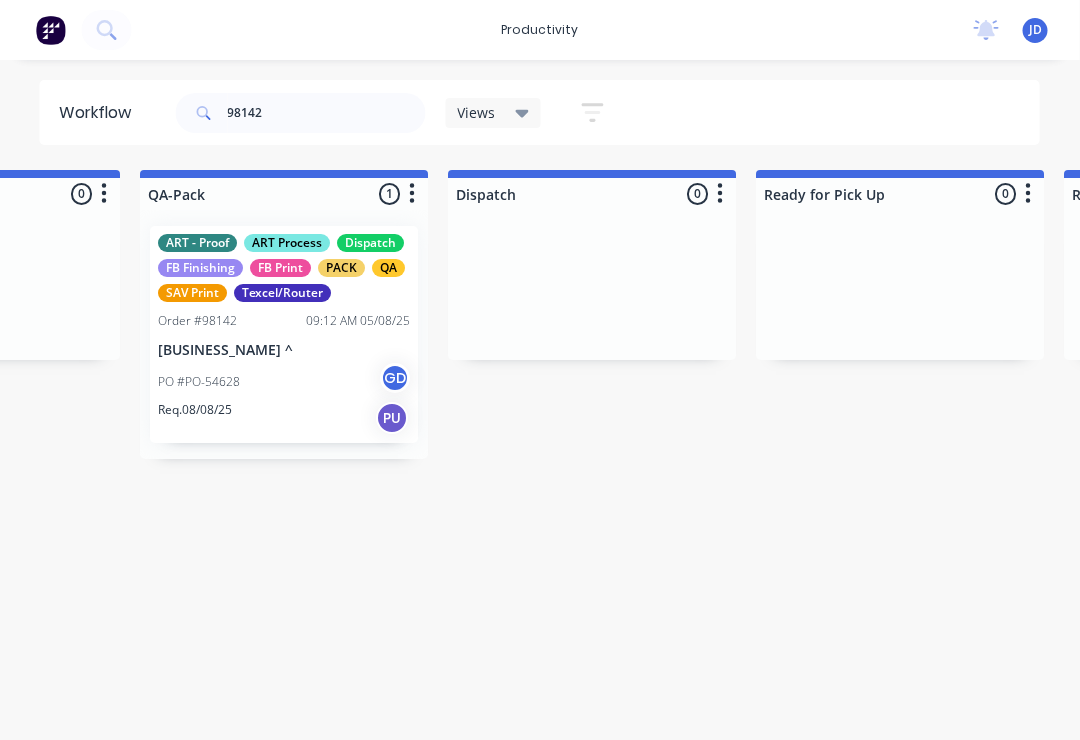 click on "PO #PO-54628 GD" at bounding box center (285, 382) 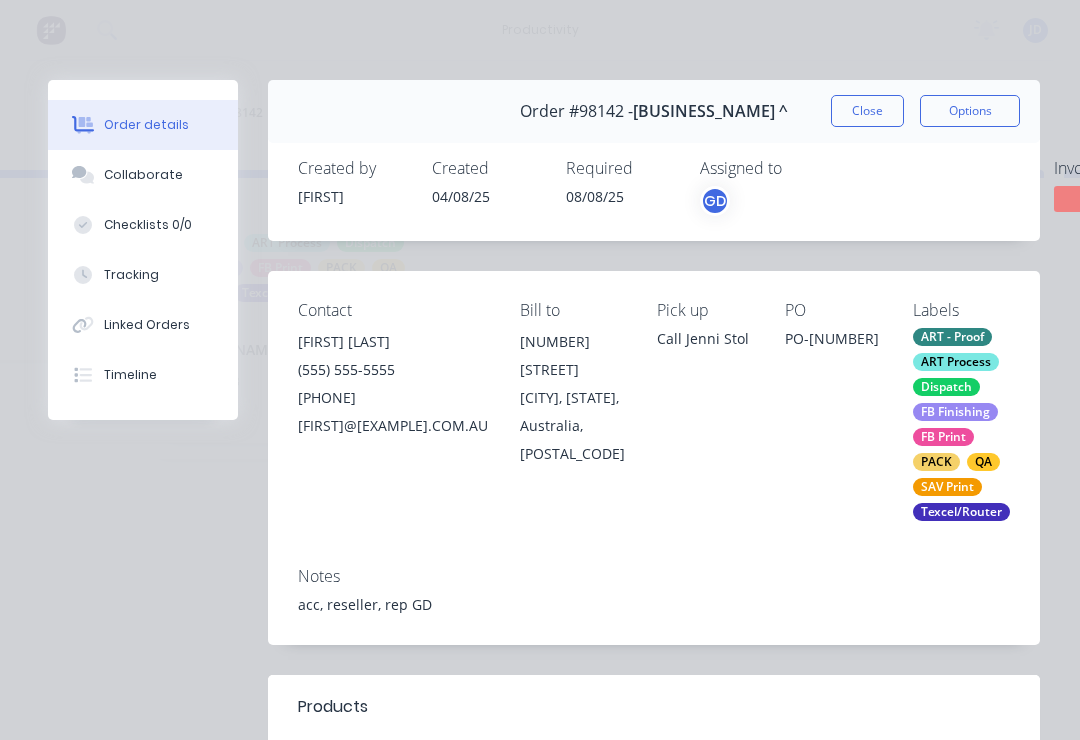 click on "Collaborate" at bounding box center [143, 175] 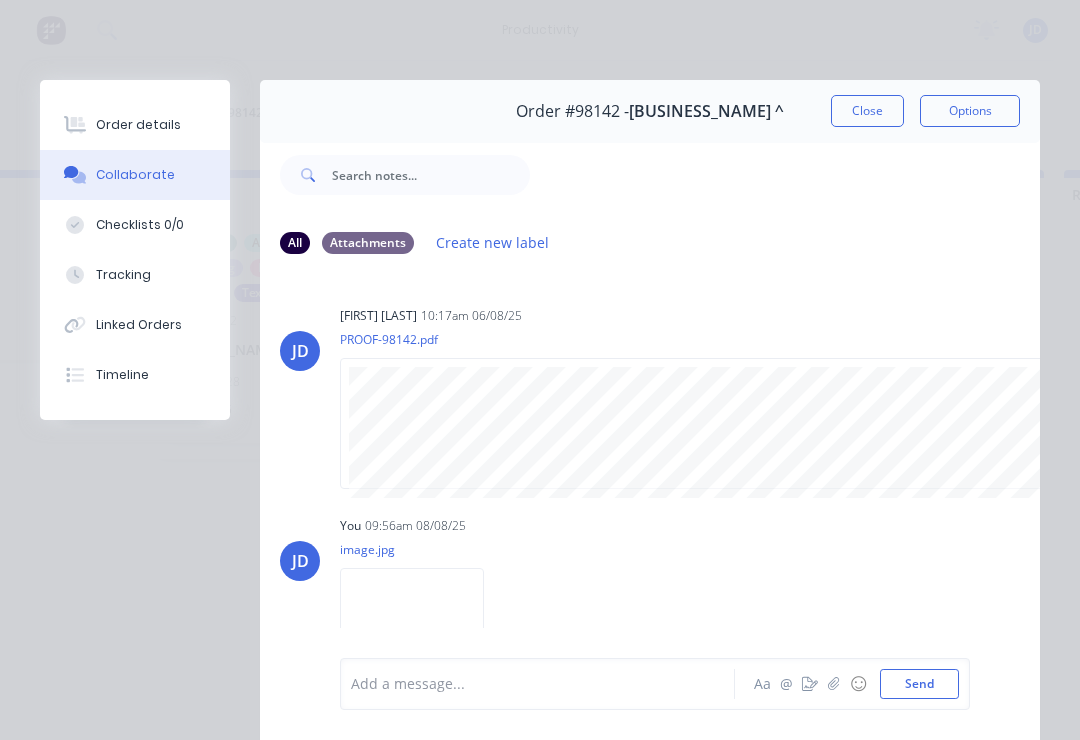click at bounding box center (834, 684) 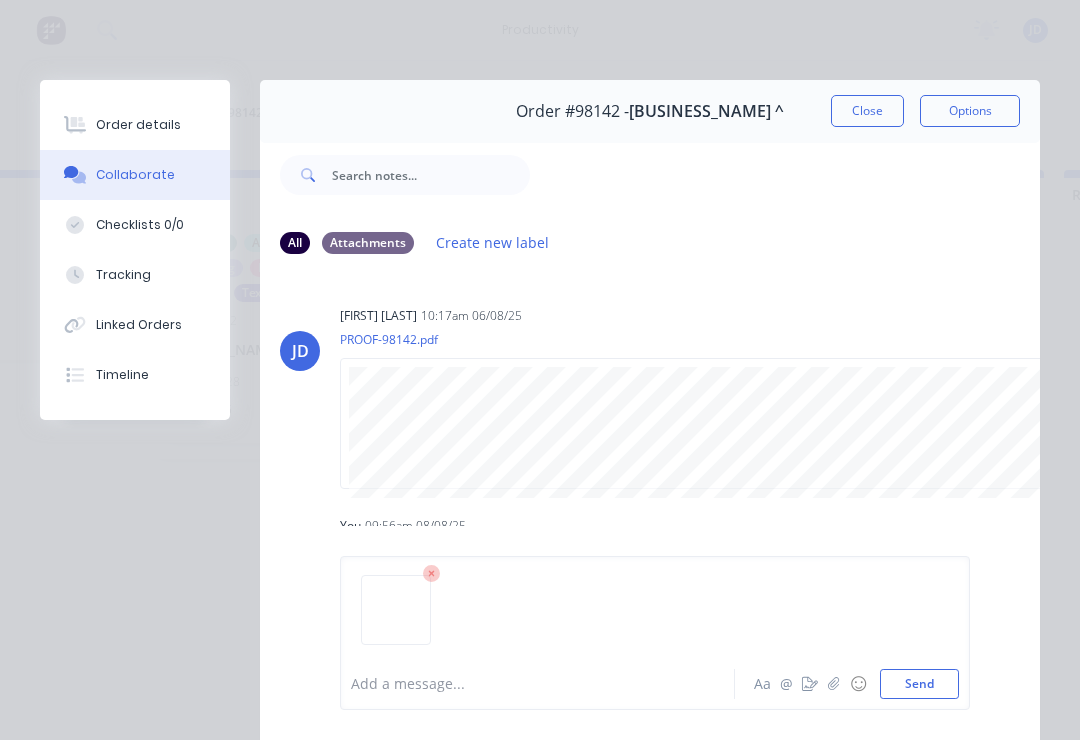 click on "Send" at bounding box center (919, 684) 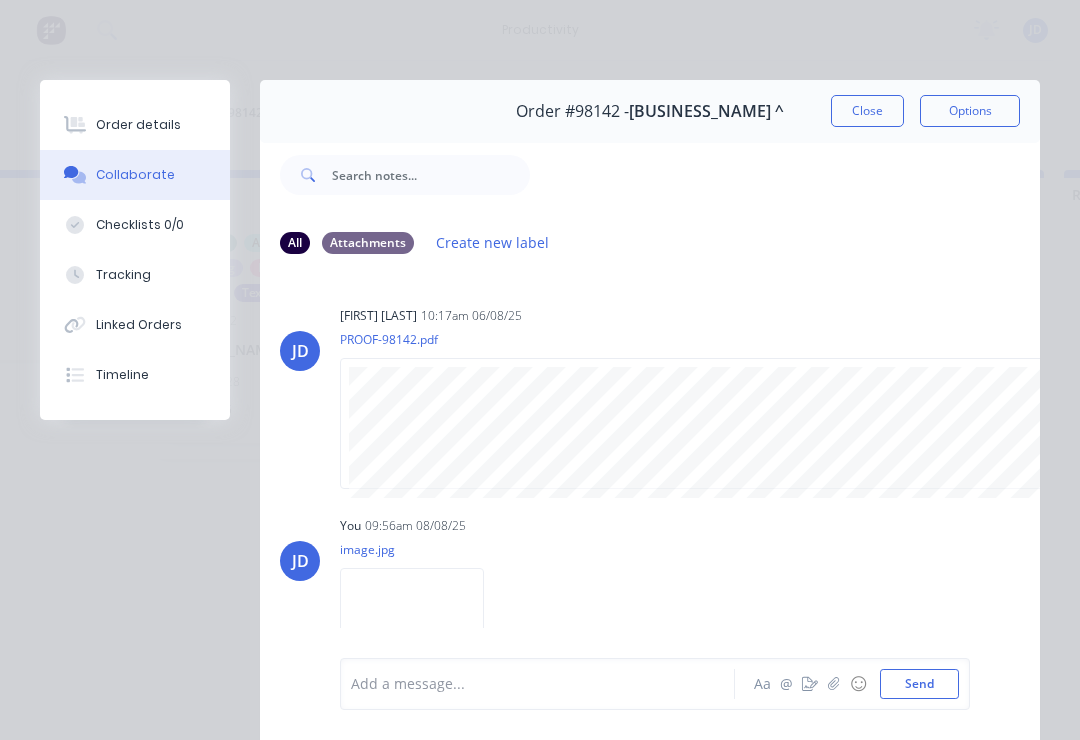 scroll, scrollTop: 264, scrollLeft: 0, axis: vertical 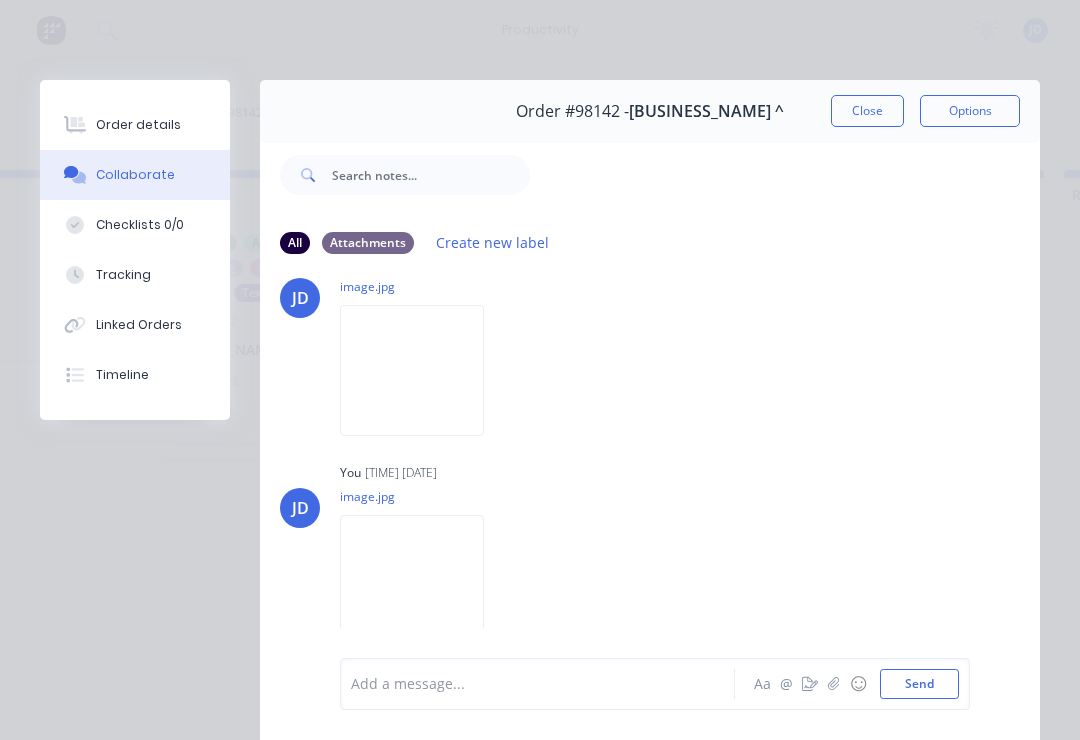 click on "Close" at bounding box center [867, 111] 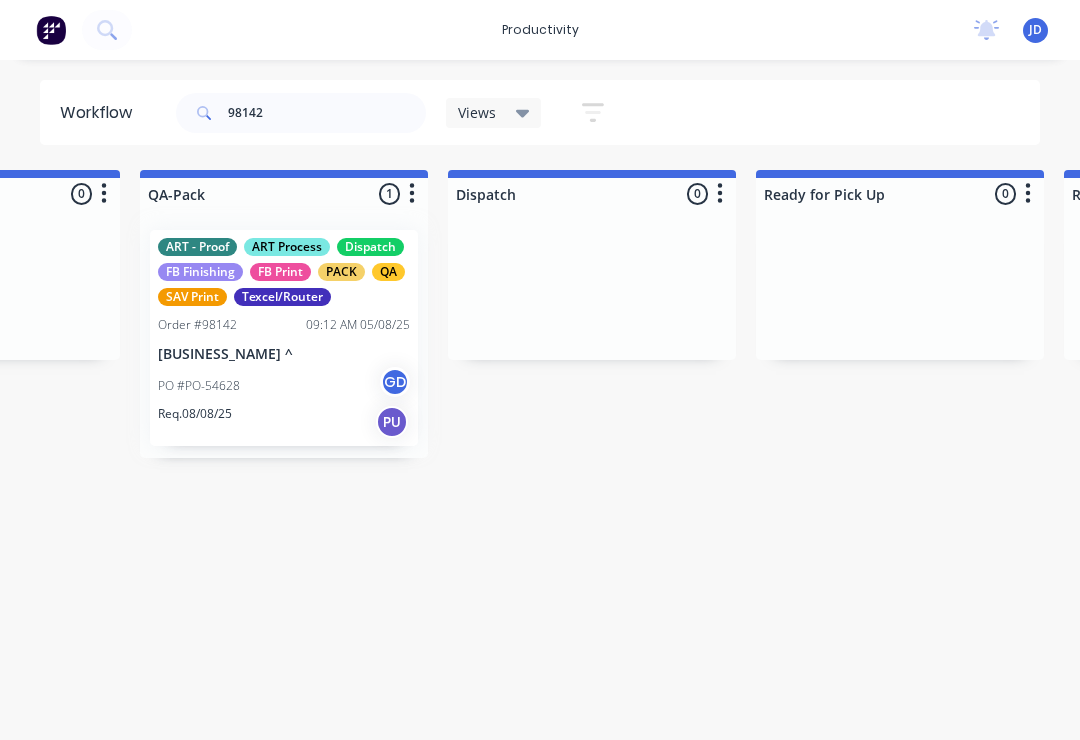 scroll, scrollTop: 0, scrollLeft: 5138, axis: horizontal 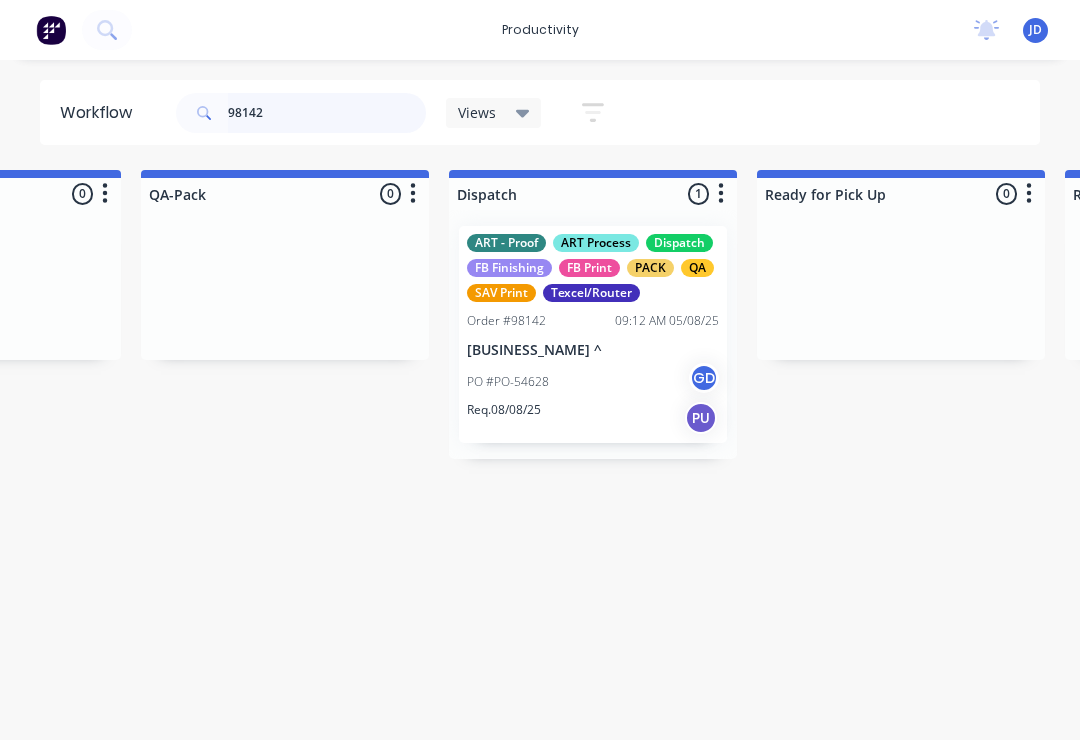 click on "98142" at bounding box center [327, 113] 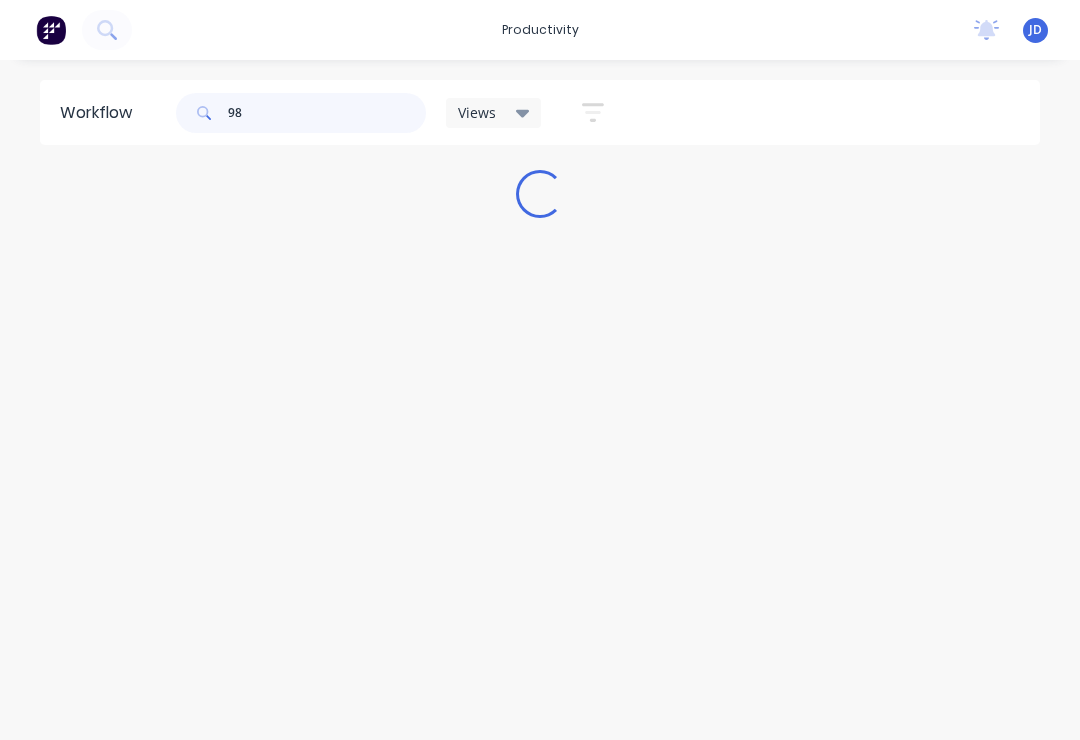 scroll, scrollTop: 0, scrollLeft: 0, axis: both 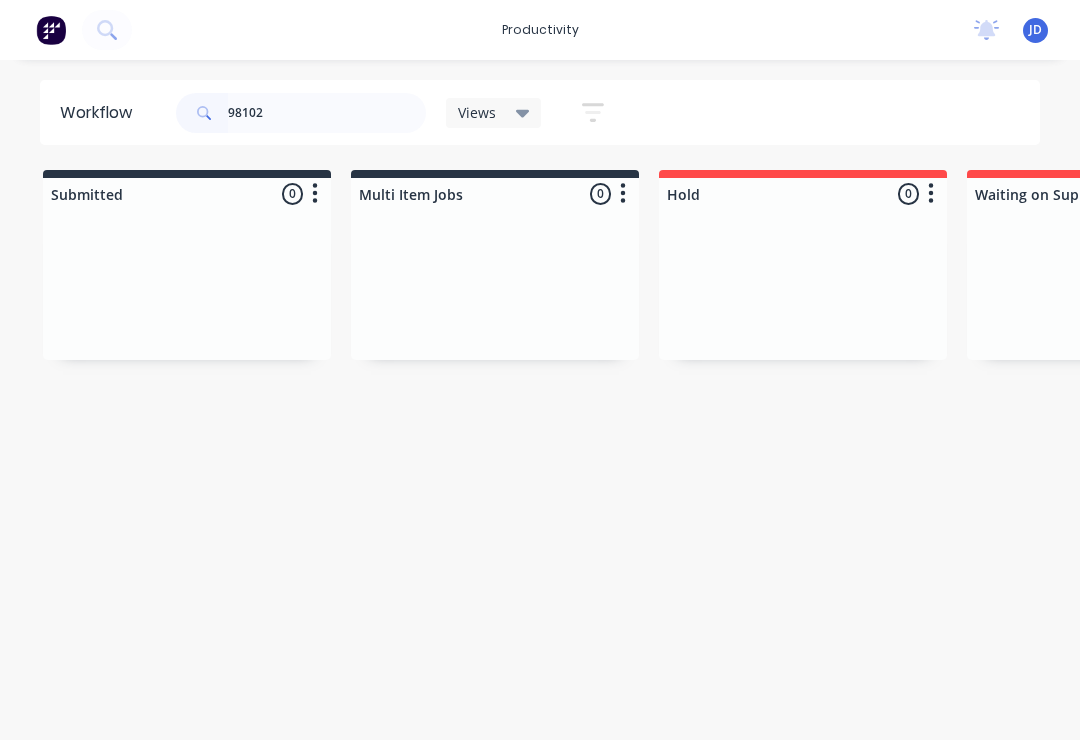 click on "Submitted 0 Sort By Created date Required date Order number Customer name Most recent Multi Item Jobs 0 Sort By Created date Required date Order number Customer name Most recent Hold 0 Sort By Created date Required date Order number Customer name Most recent Waiting on Supplier 0 Sort By Created date Required date Order number Customer name Most recent Waiting Artwork 0 Sort By Created date Required date Order number Customer name Most recent Art 0 Sort By Created date Required date Order number Customer name Most recent Waiting Approval 0 Sort By Created date Required date Order number Customer name Most recent Approved 0 Sort By Created date Required date Order number Customer name Most recent Print- R2R 0 Sort By Created date Required date Order number Customer name Most recent Print - Fabric 0 Sort By Created date Required date Order number Customer name Most recent Print - Flat Bed 0 Sort By Created date Required date Order number Customer name Most recent Print - Mutoh 0 Sort By Created date Most recent" at bounding box center [3827, 327] 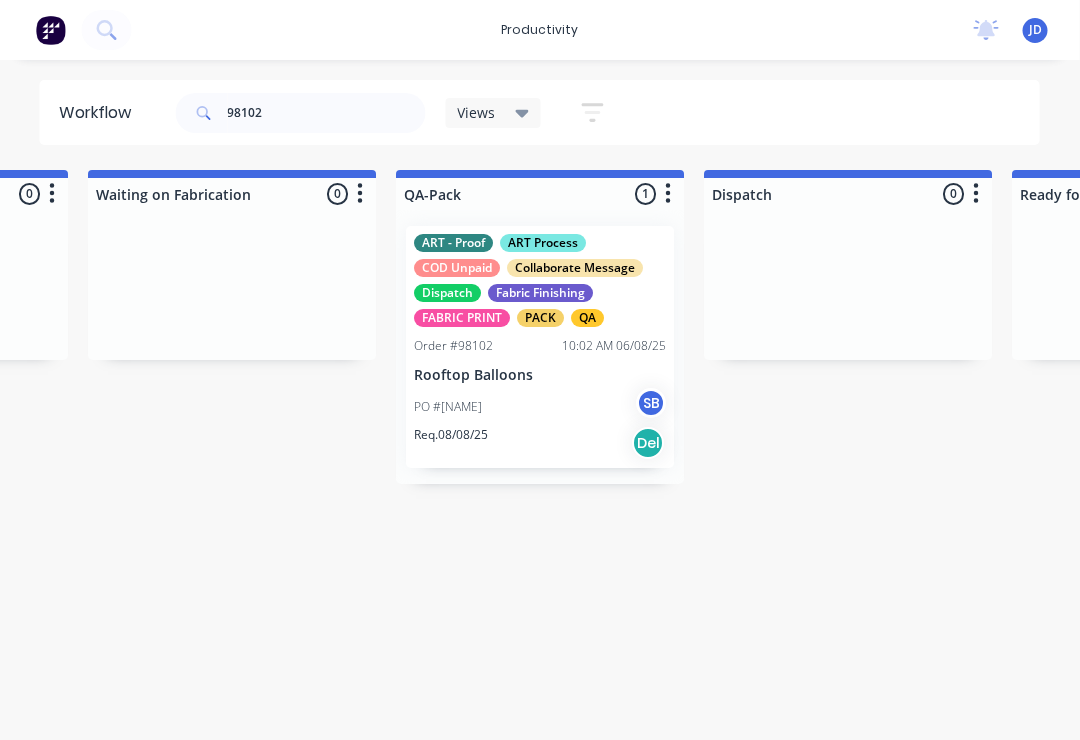 click on "PO #[NAME] [INITIAL]" at bounding box center [541, 407] 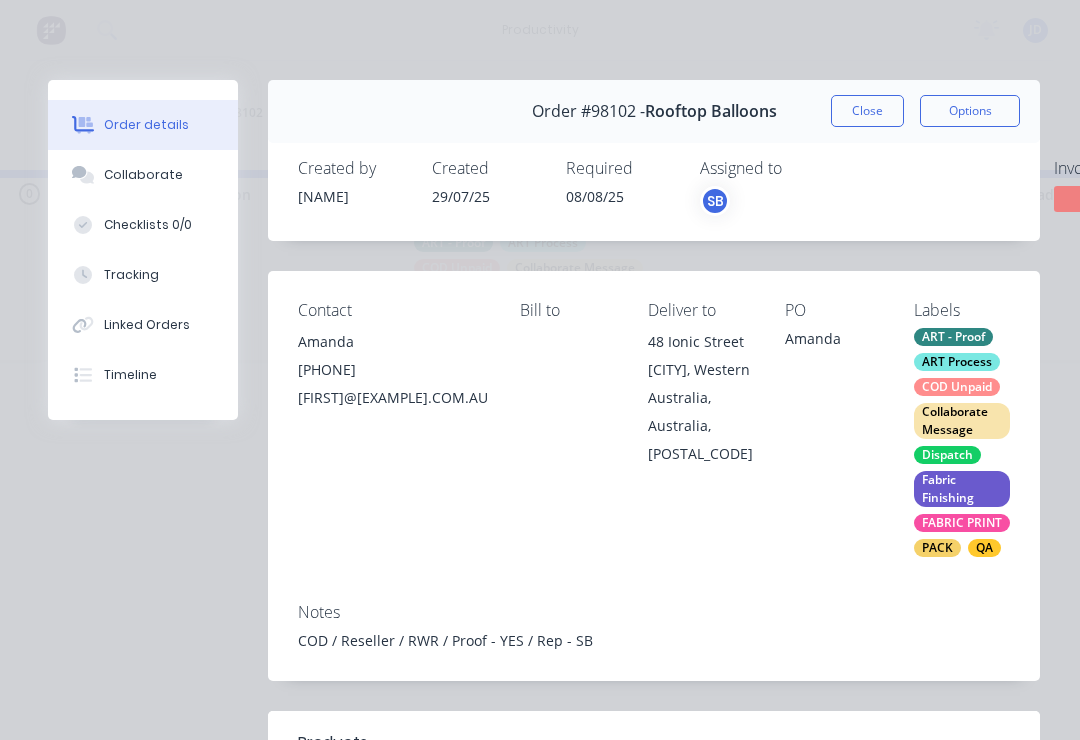 click on "Collaborate" at bounding box center (143, 175) 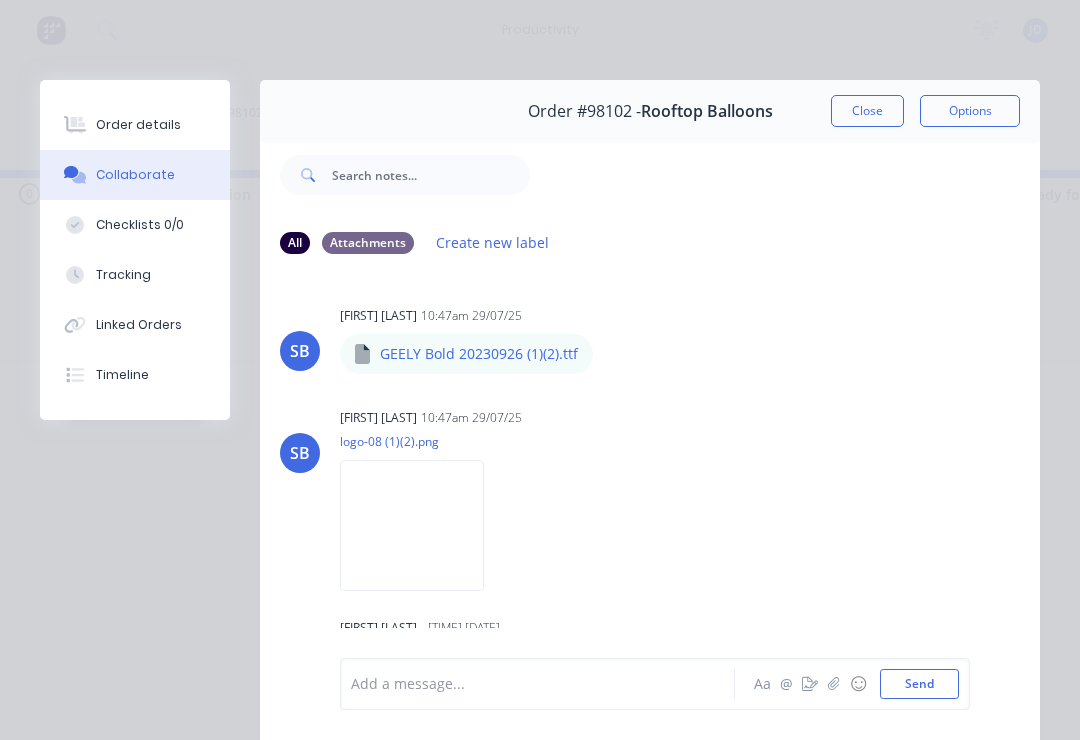 click at bounding box center (834, 684) 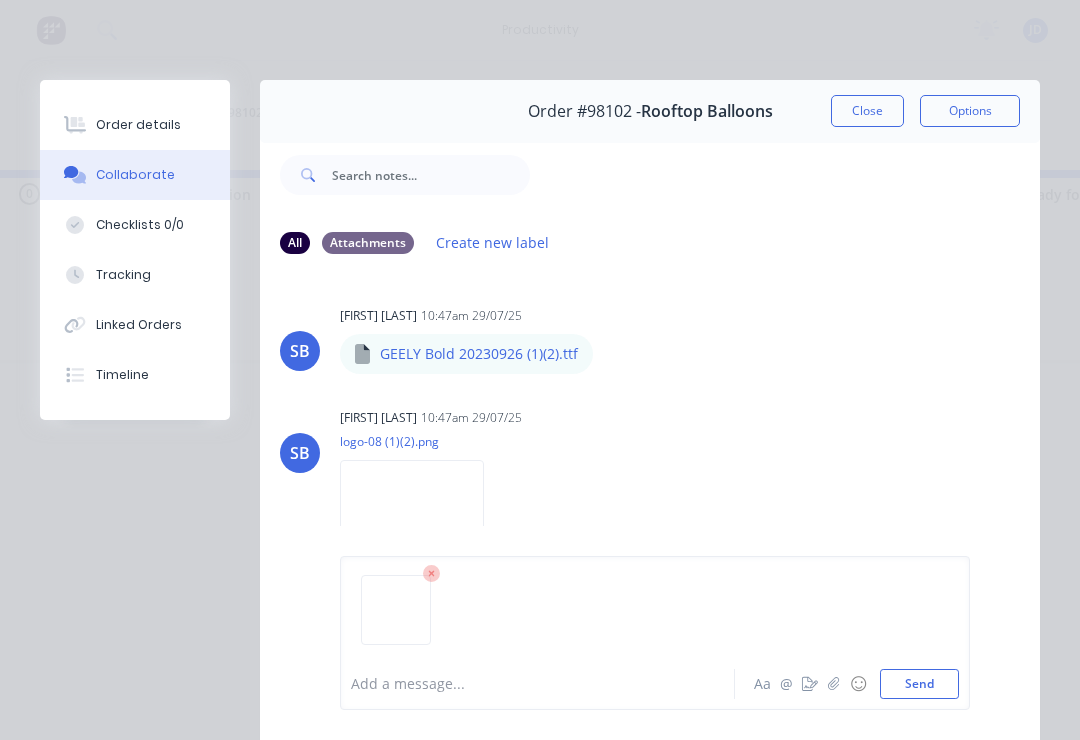 click on "Send" at bounding box center [919, 684] 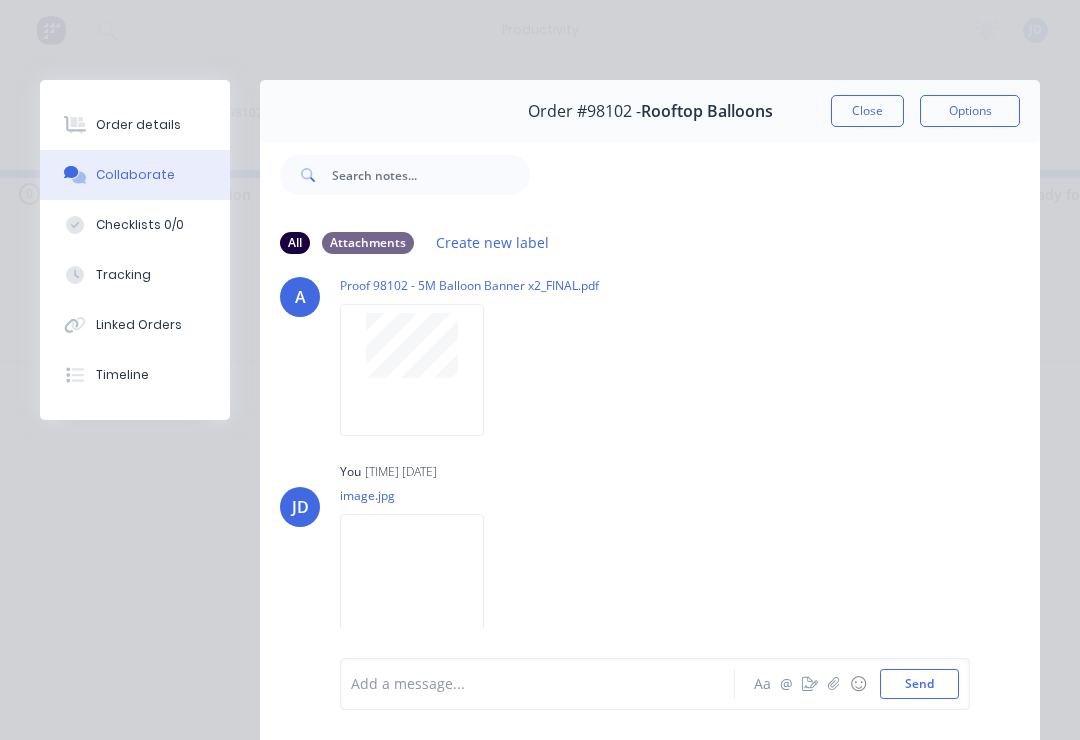 scroll, scrollTop: 566, scrollLeft: 0, axis: vertical 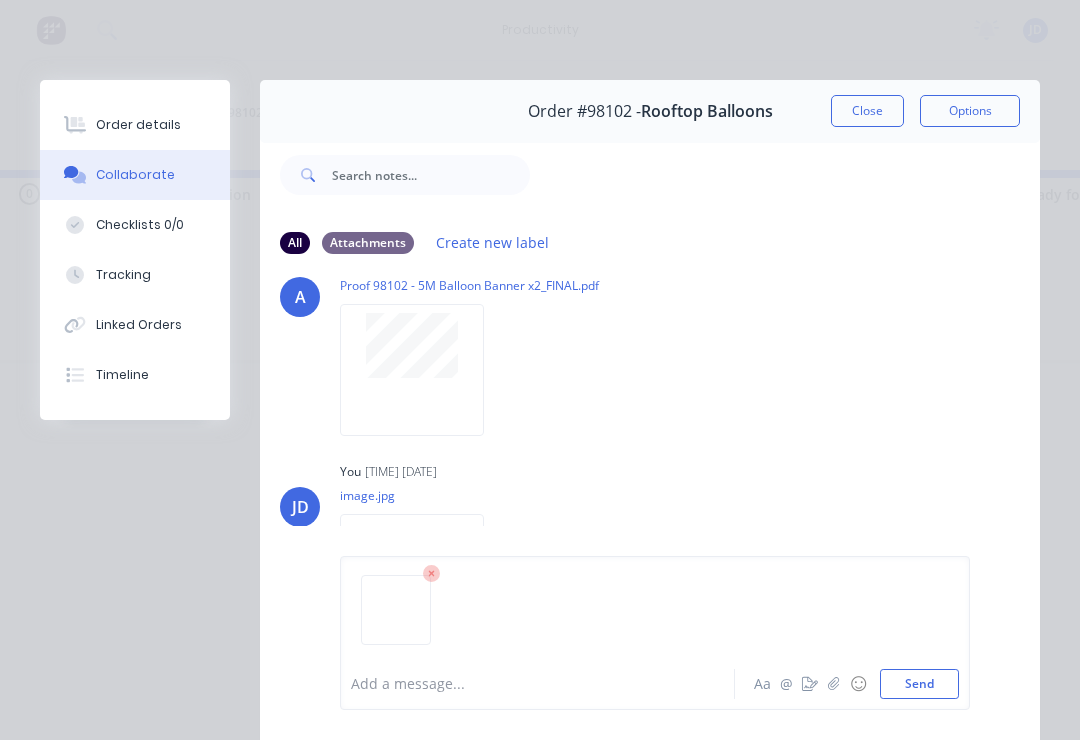 click on "Send" at bounding box center [919, 684] 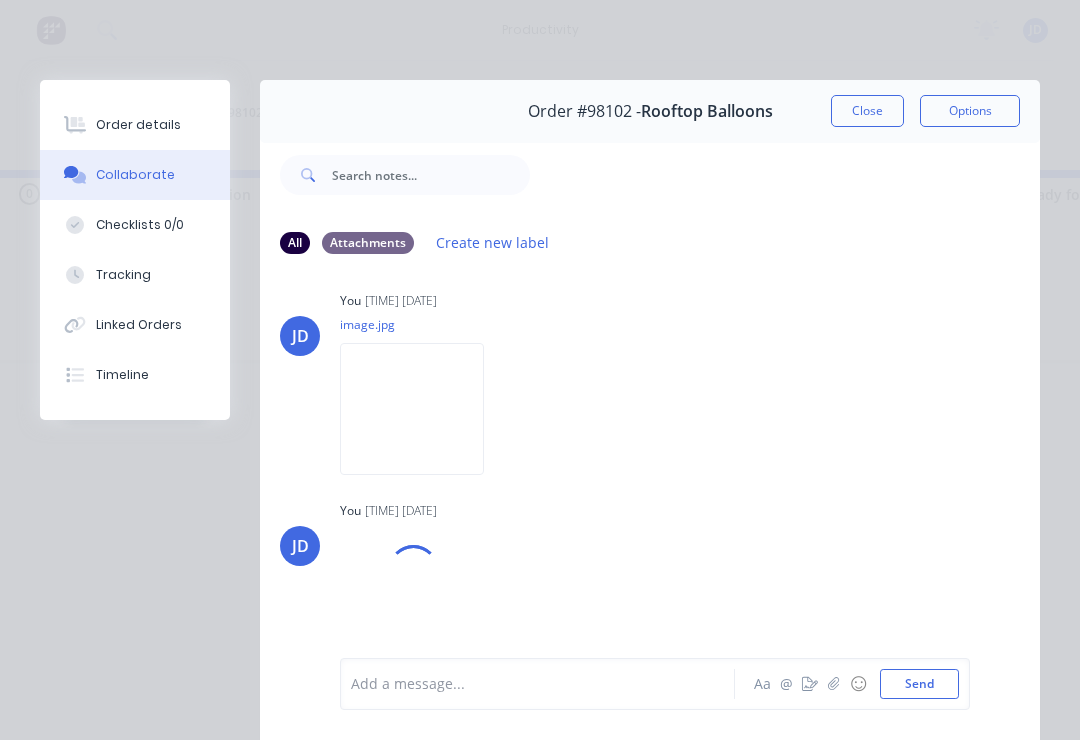 scroll, scrollTop: 736, scrollLeft: 0, axis: vertical 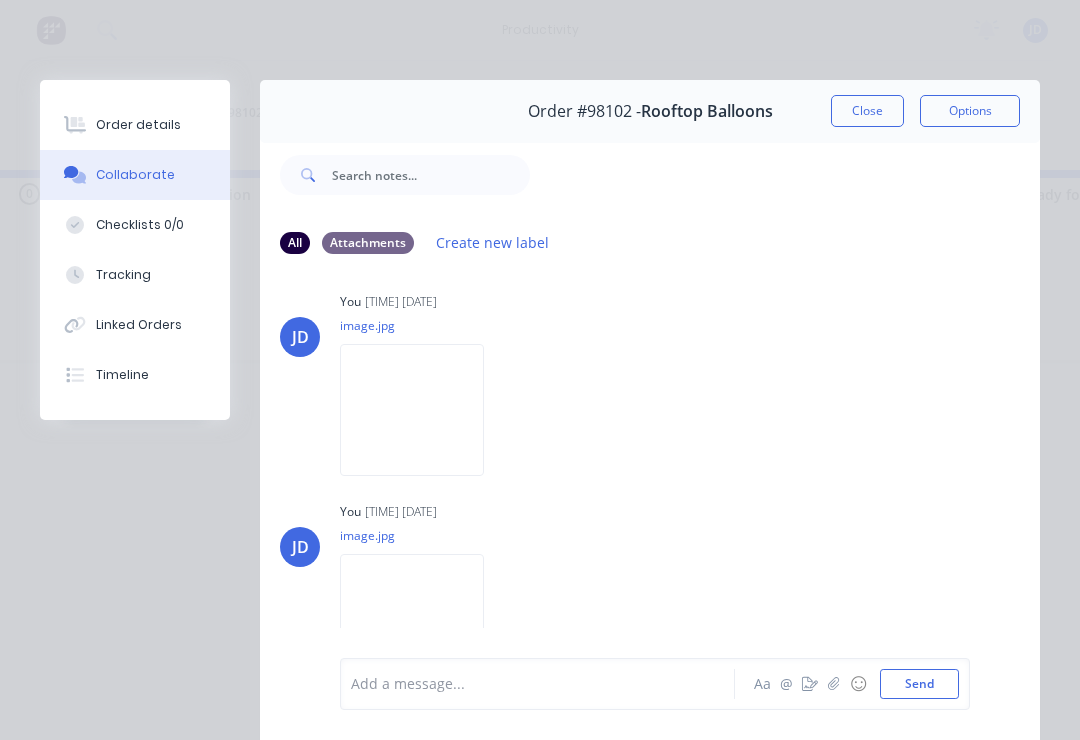 click on "Close" at bounding box center (867, 111) 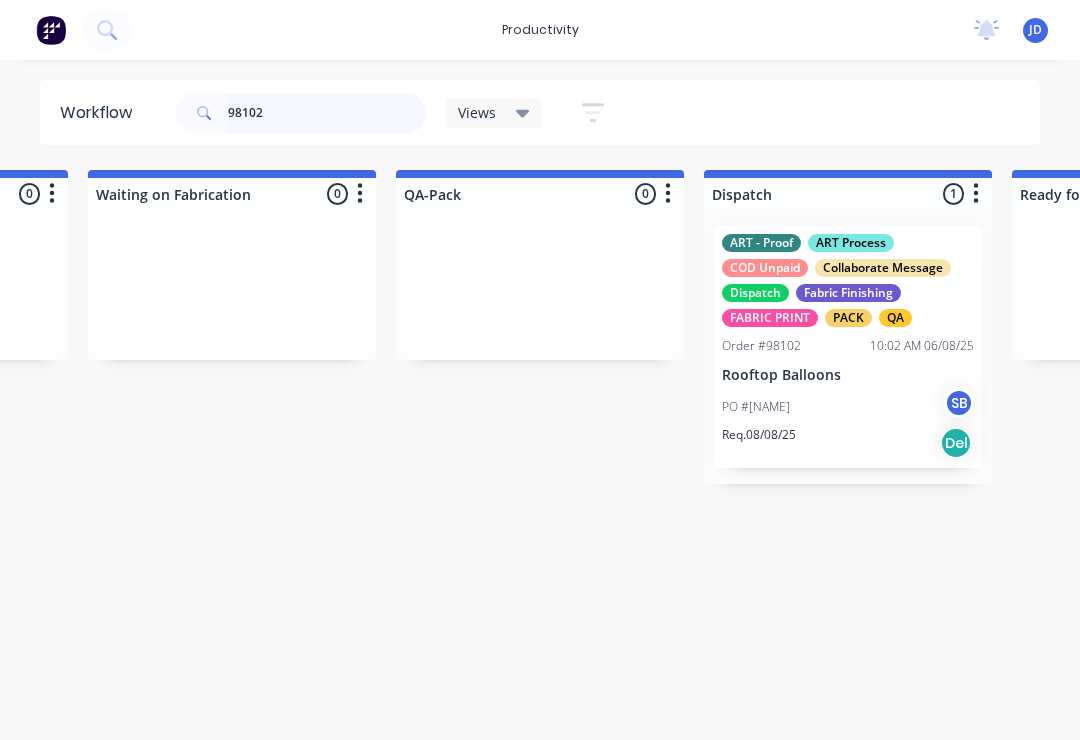 click on "98102" at bounding box center (327, 113) 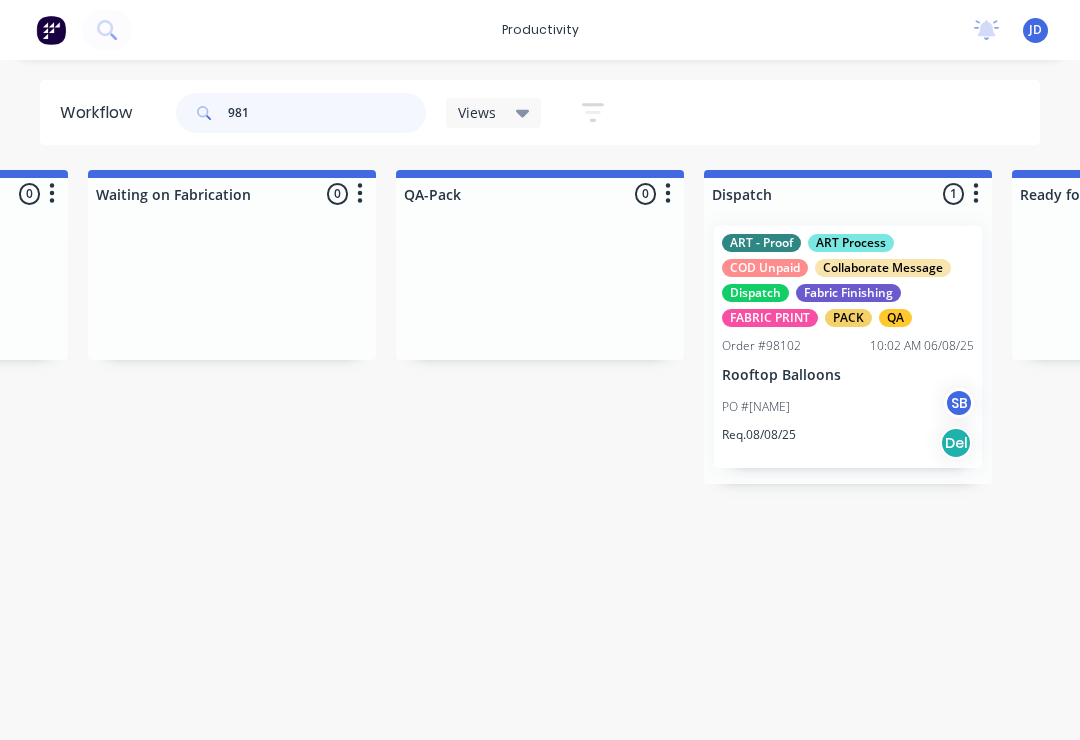 scroll, scrollTop: 0, scrollLeft: 0, axis: both 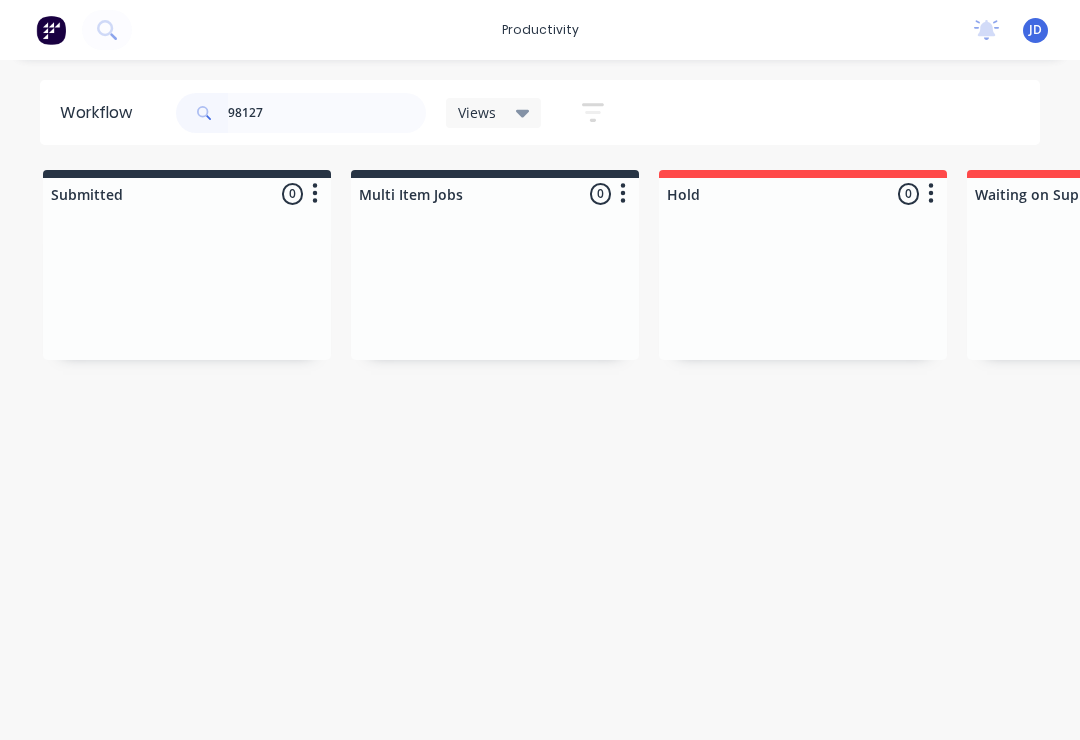 click at bounding box center (803, 285) 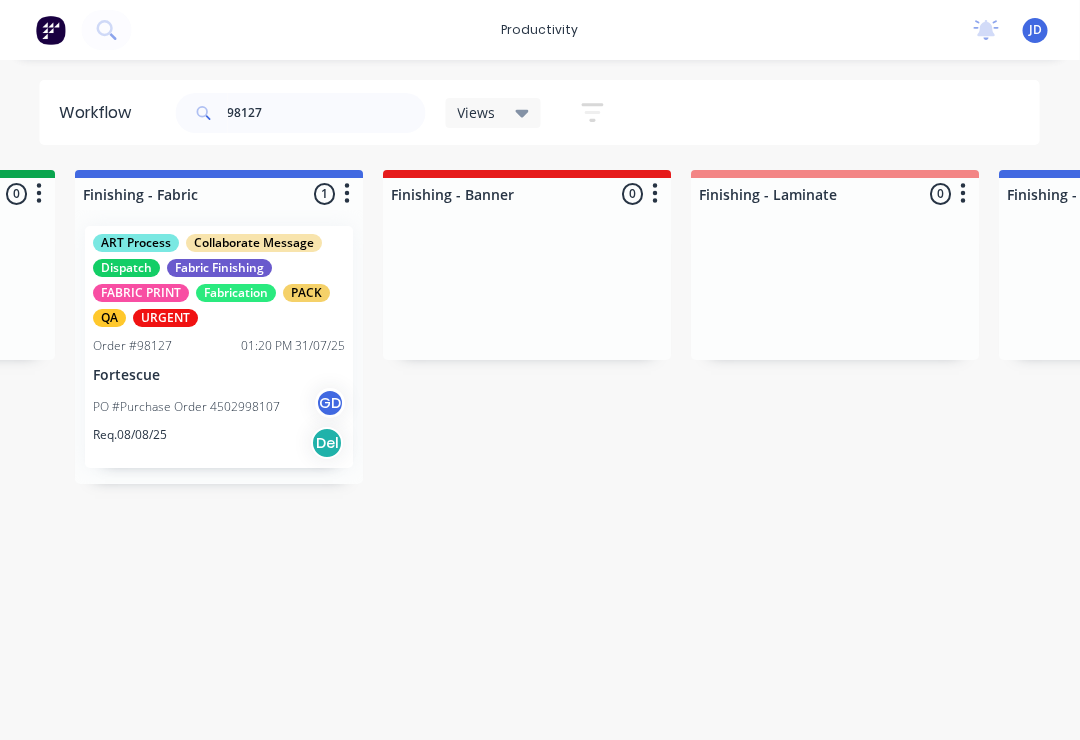click on "PO #Purchase Order 4502998107 GD" at bounding box center [220, 407] 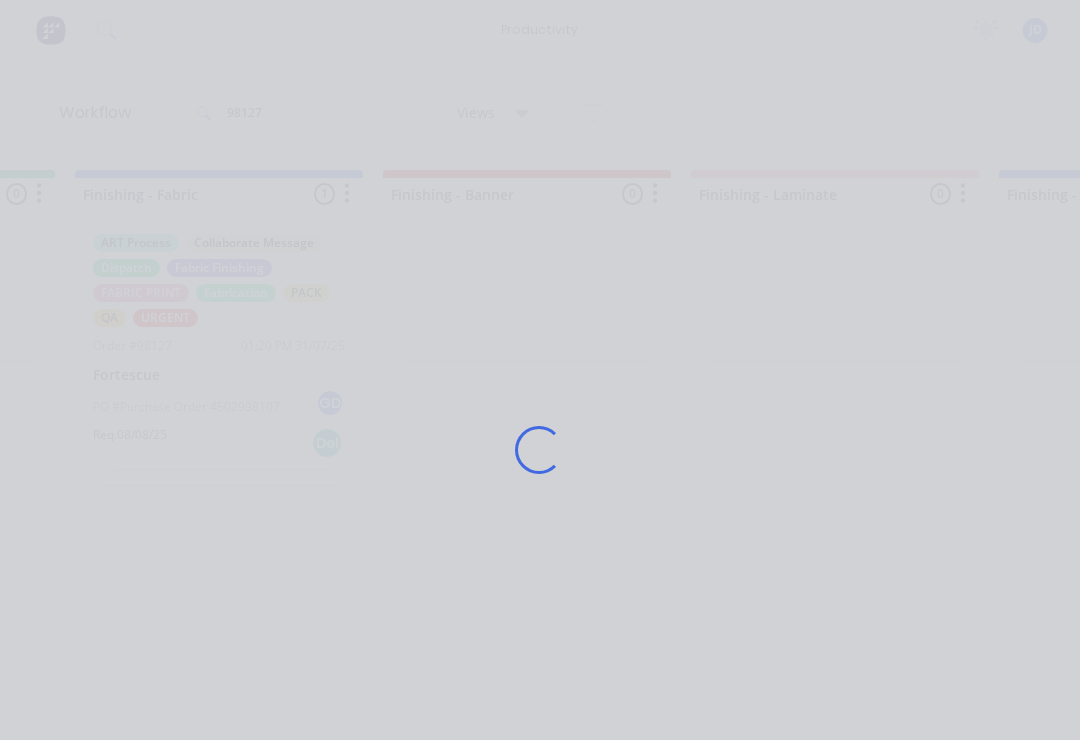 scroll, scrollTop: 0, scrollLeft: 3664, axis: horizontal 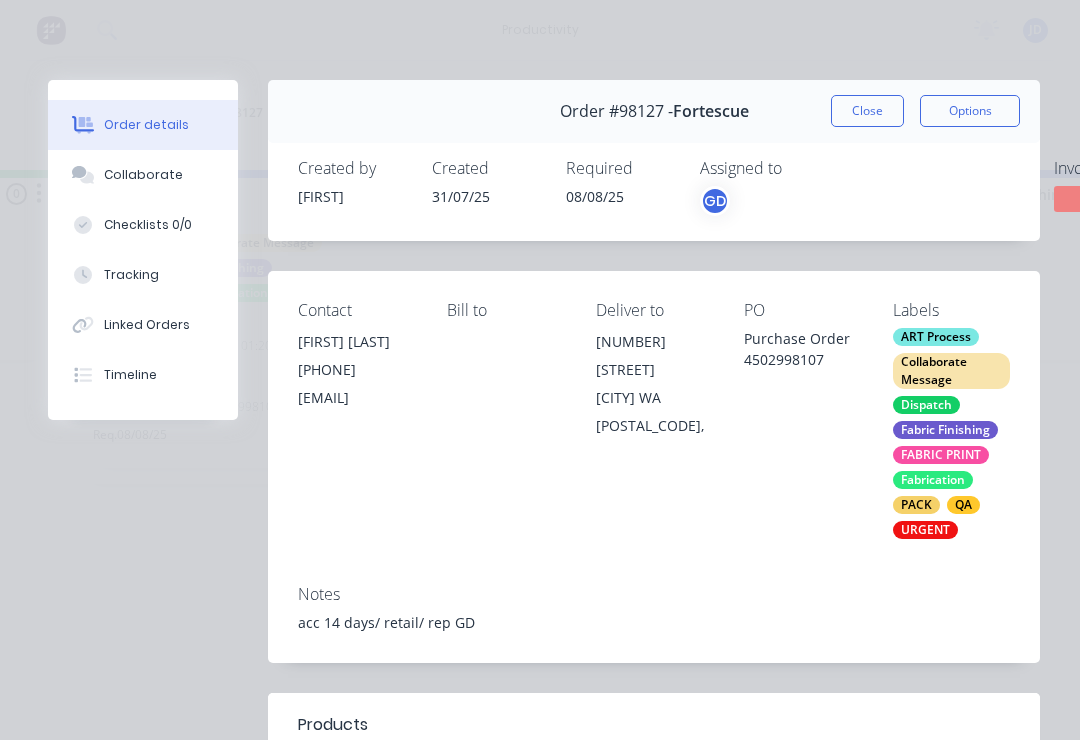 click on "Collaborate" at bounding box center [143, 175] 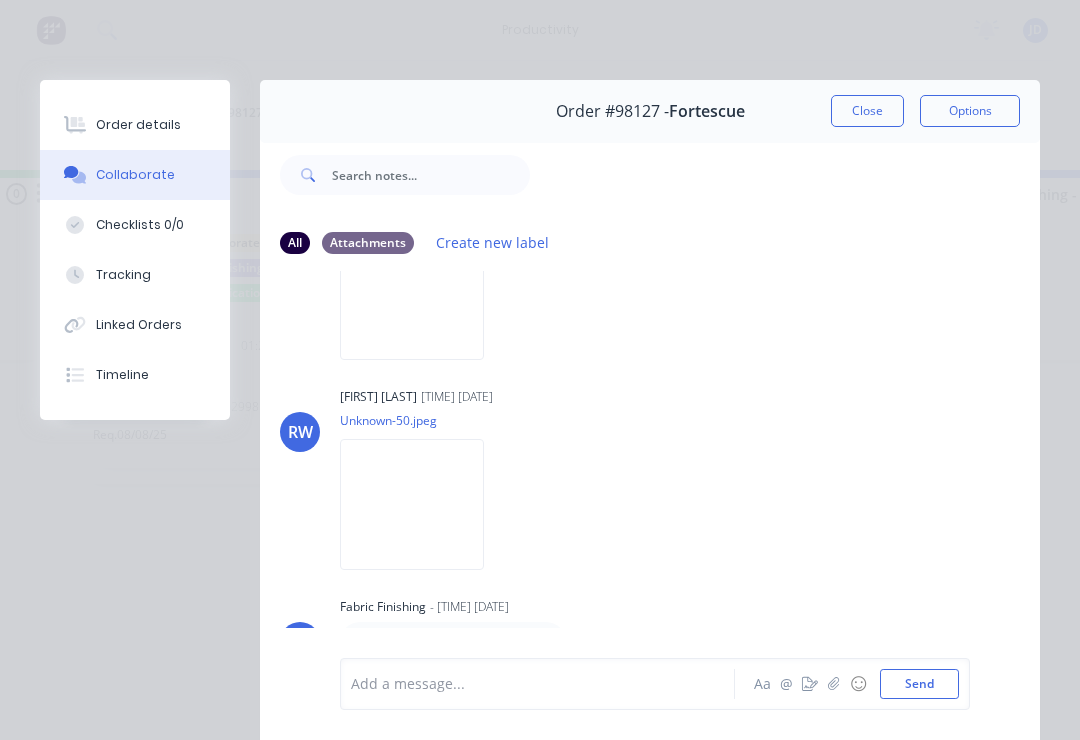 scroll, scrollTop: 338, scrollLeft: 0, axis: vertical 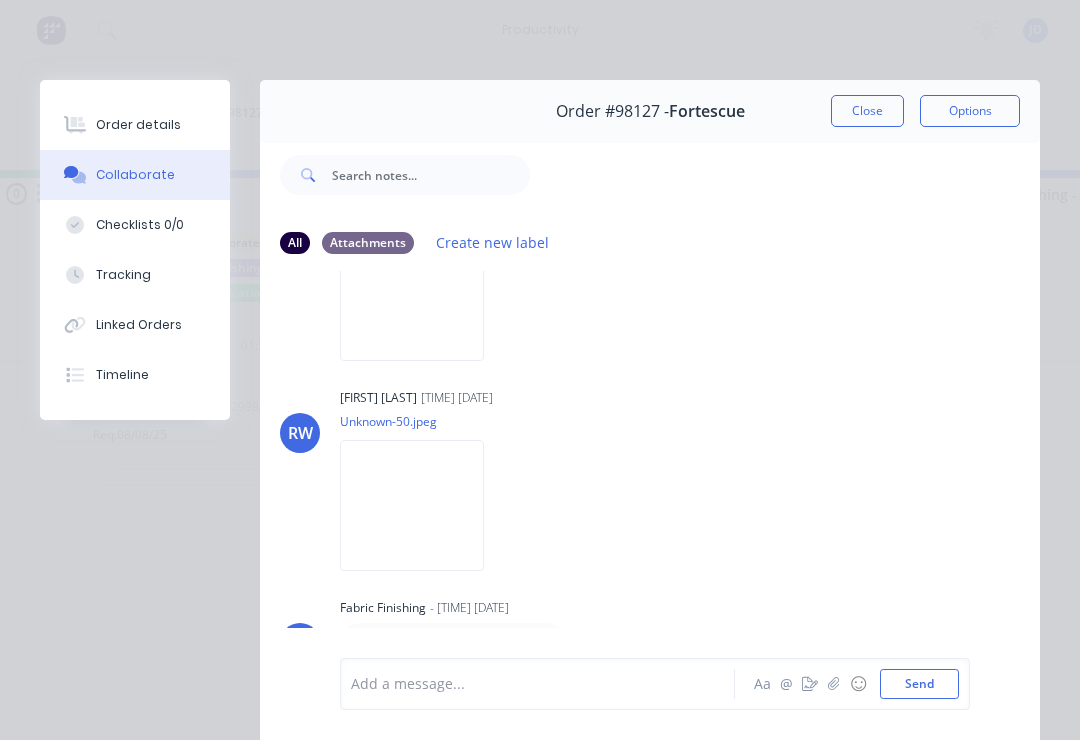 click 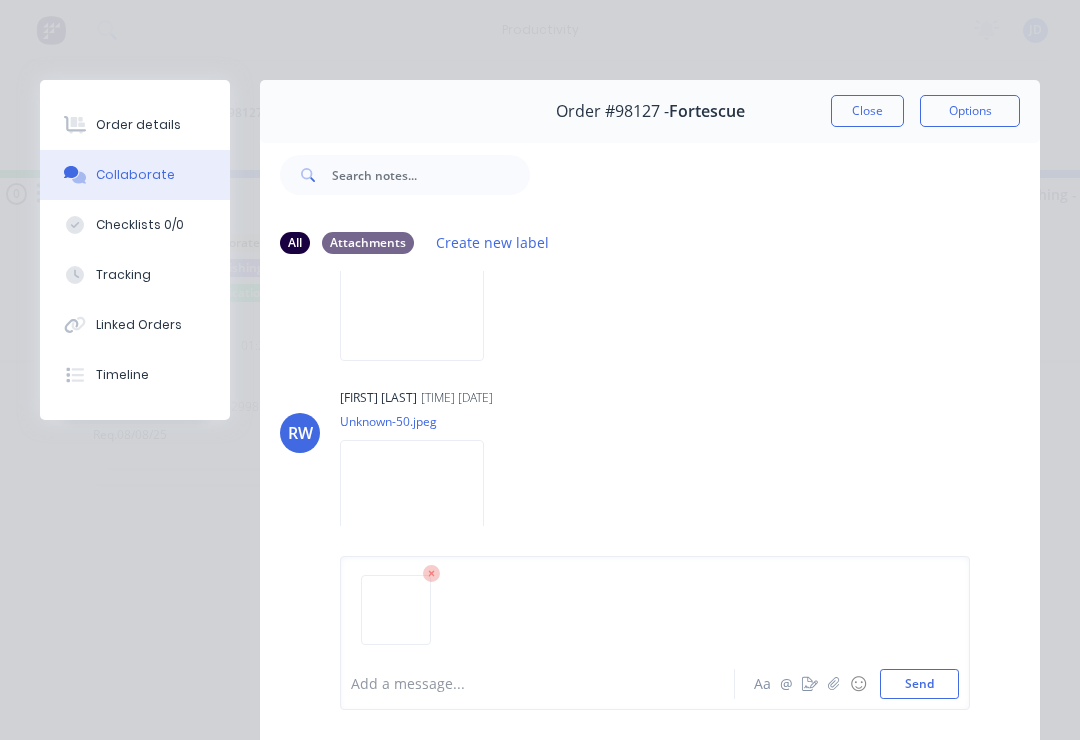 click on "Send" at bounding box center [919, 684] 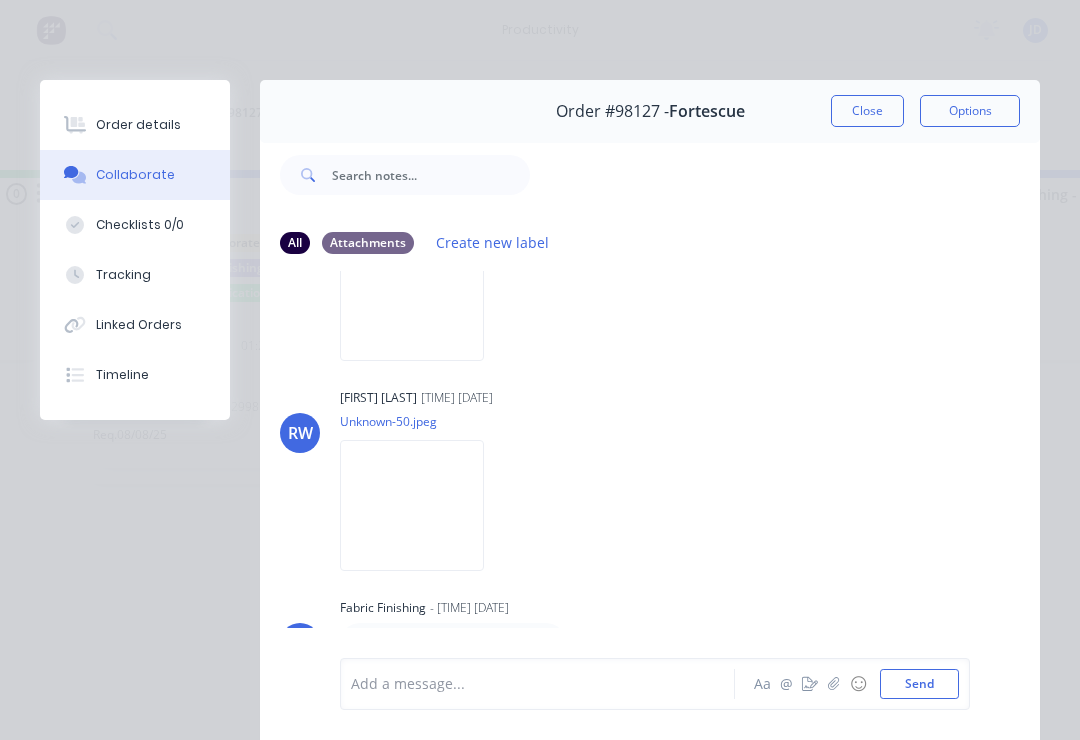click at bounding box center (834, 684) 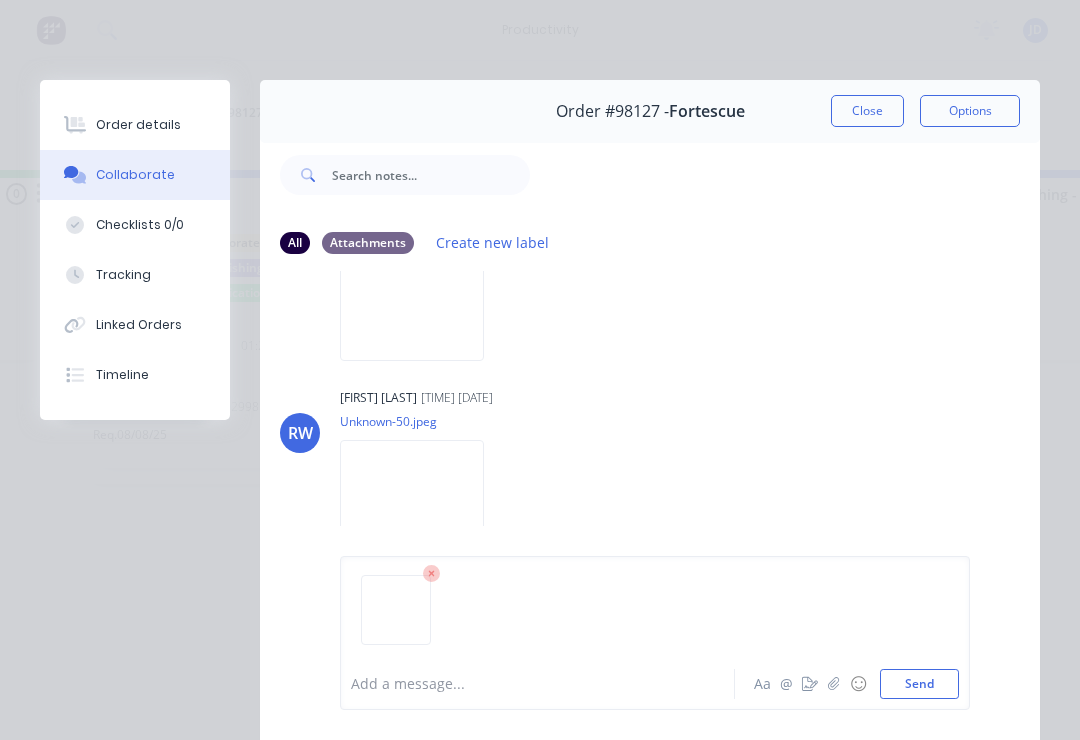 click on "Send" at bounding box center [919, 684] 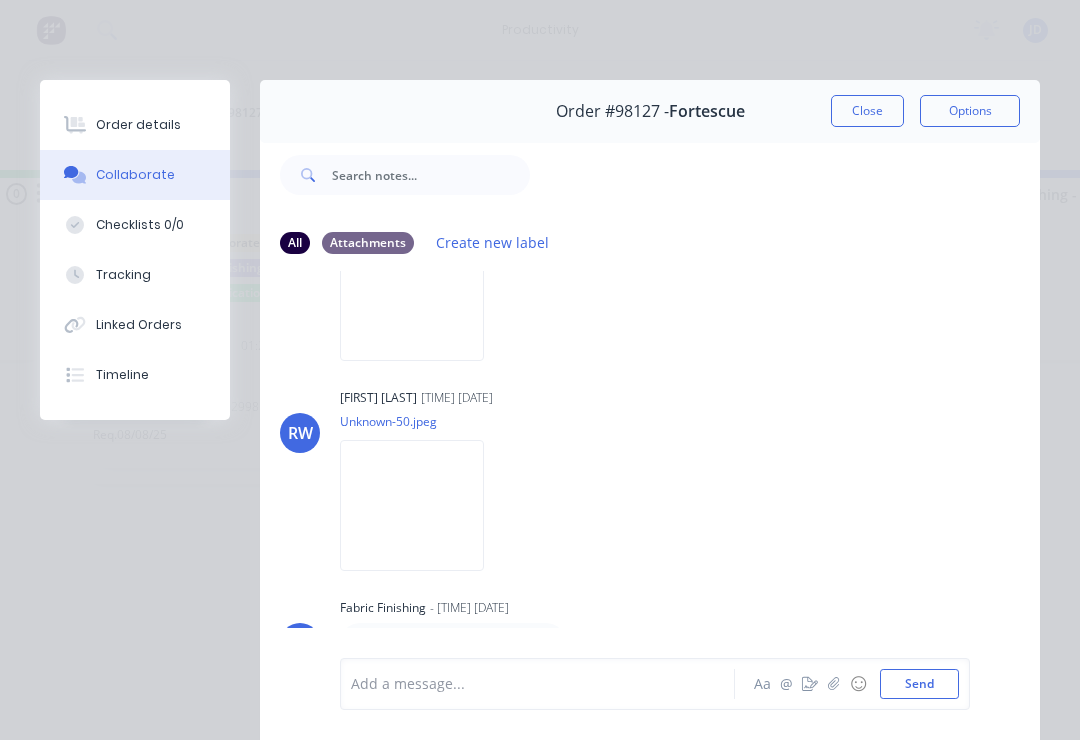 scroll, scrollTop: 582, scrollLeft: 0, axis: vertical 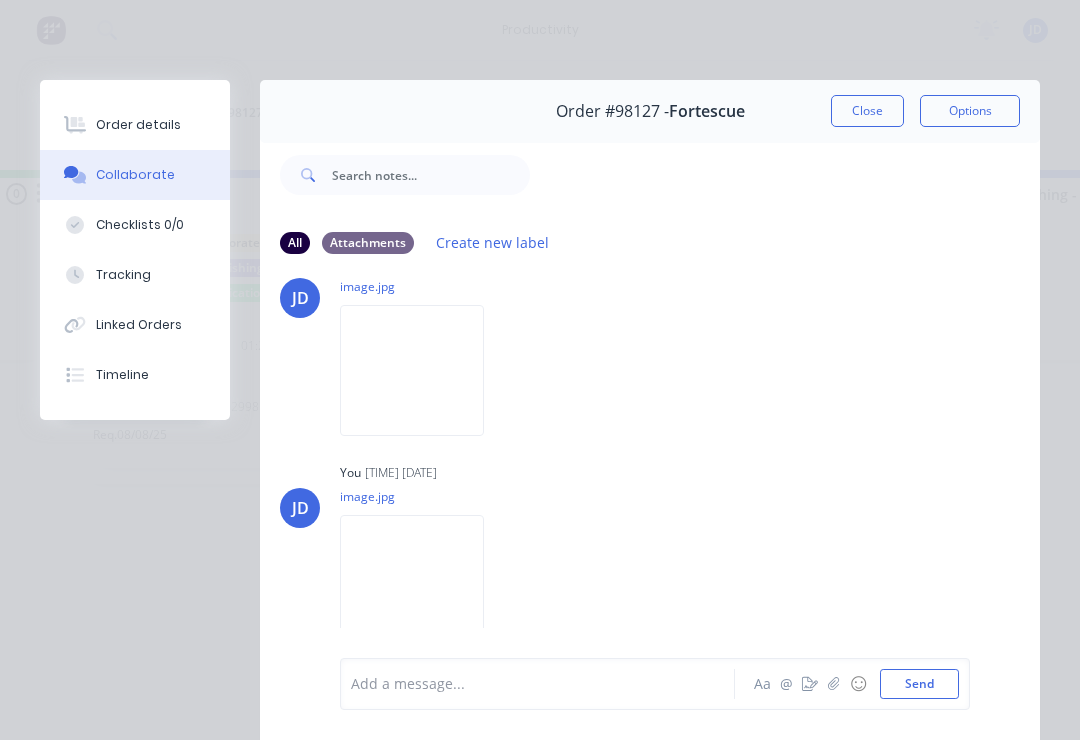 click 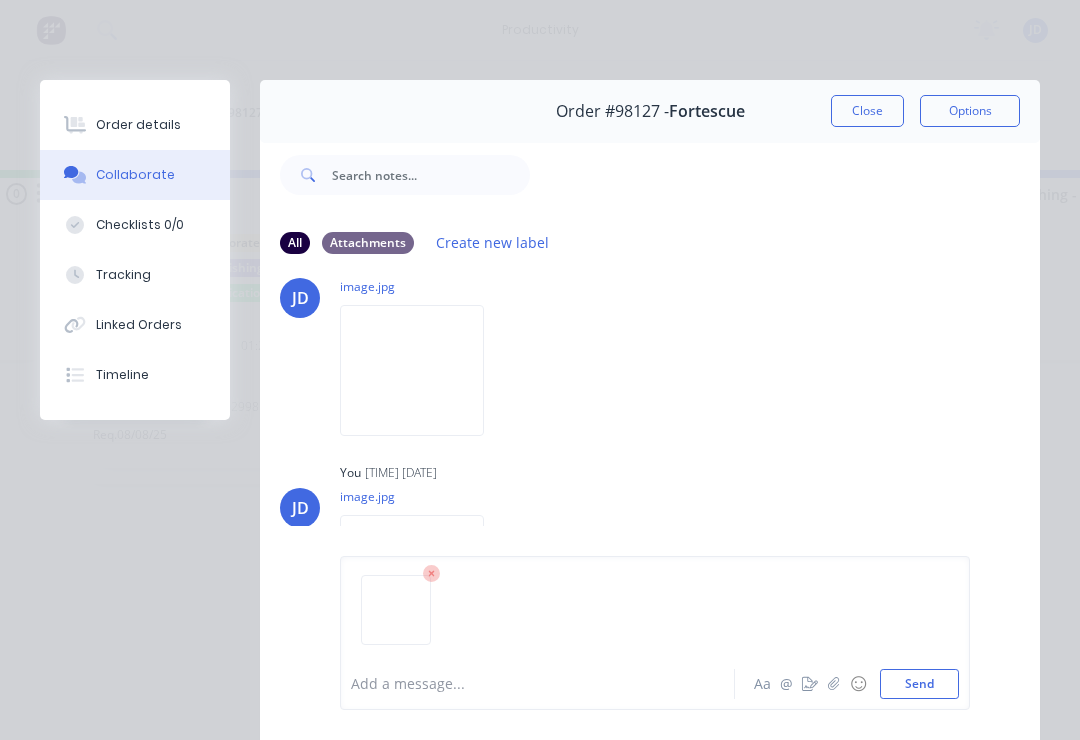 click on "Send" at bounding box center (919, 684) 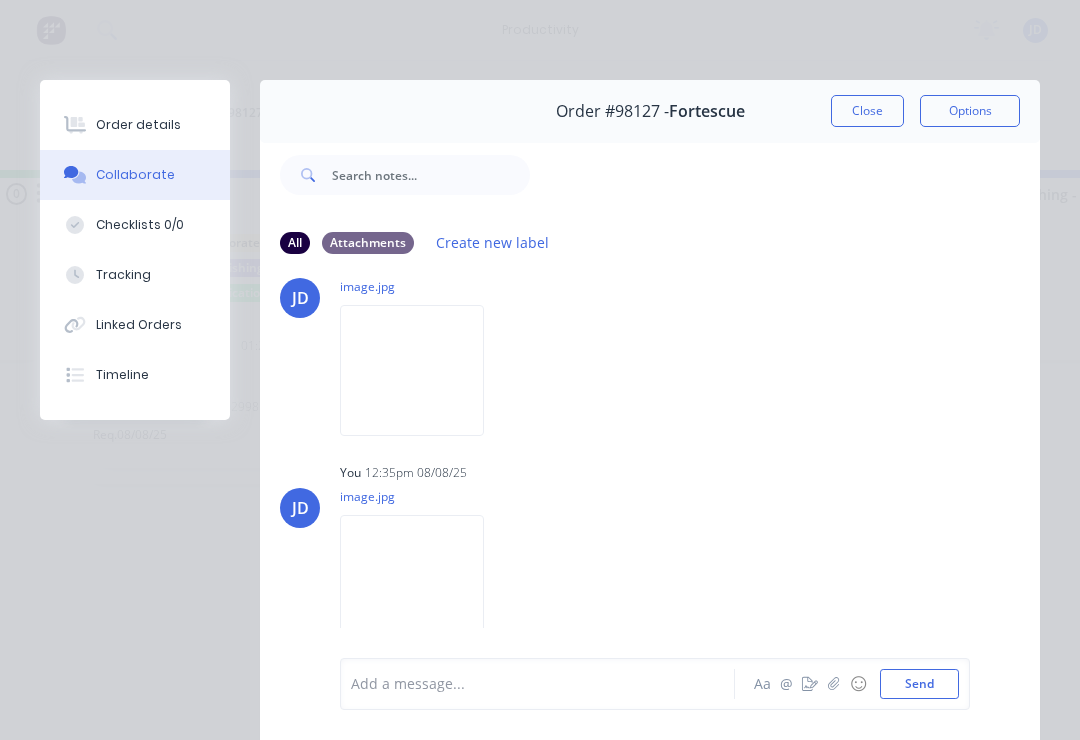 scroll, scrollTop: 1018, scrollLeft: 0, axis: vertical 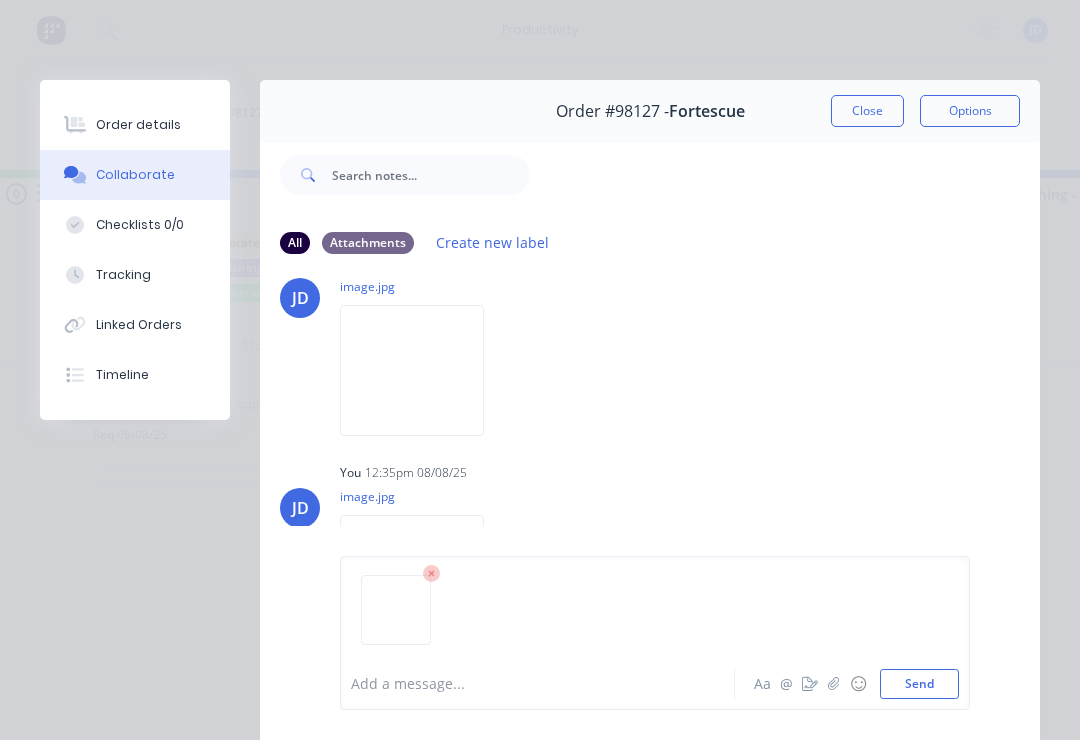 click on "Send" at bounding box center (919, 684) 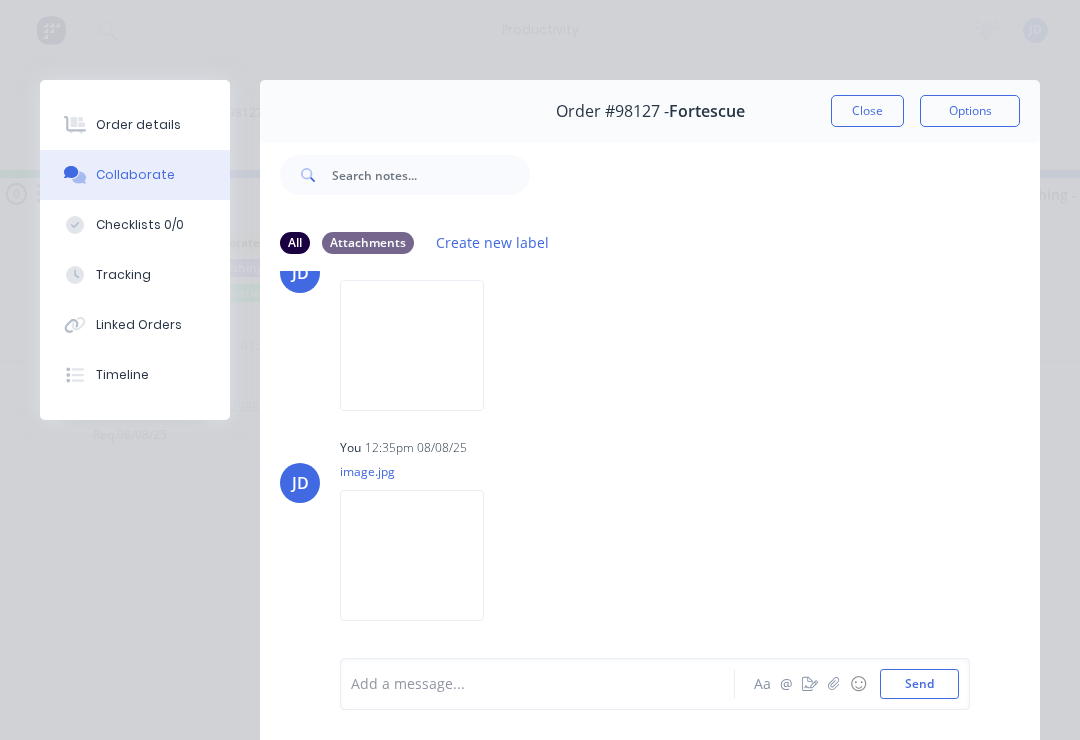 click at bounding box center (834, 684) 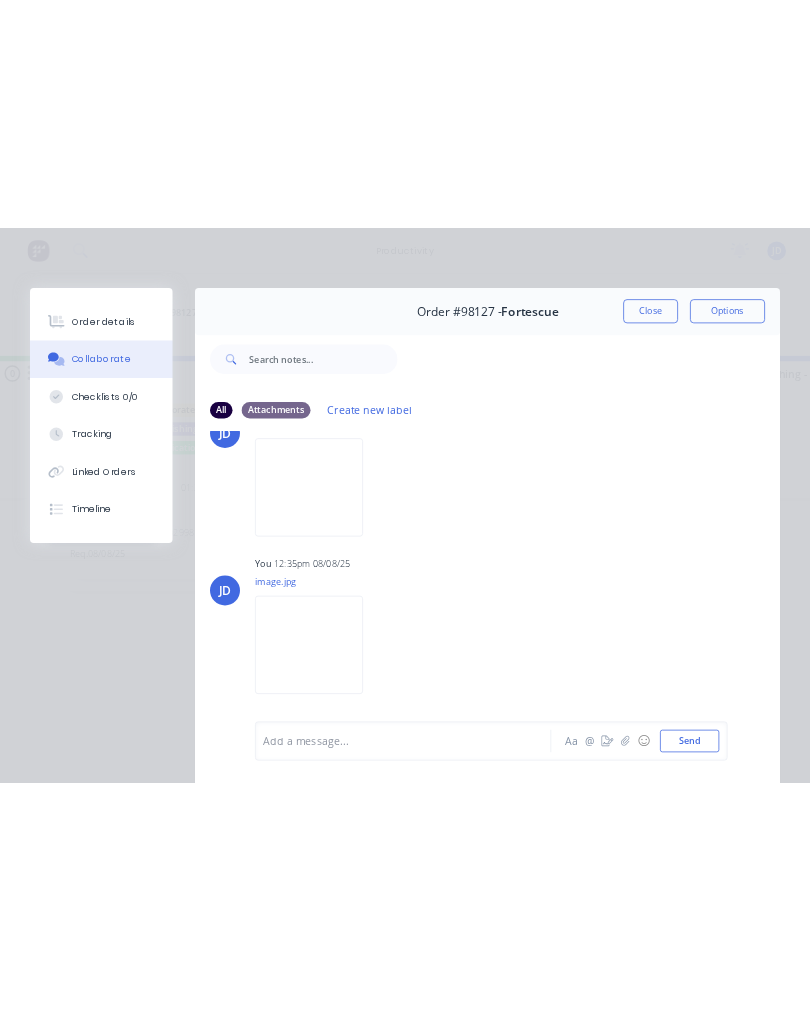 scroll, scrollTop: 0, scrollLeft: 0, axis: both 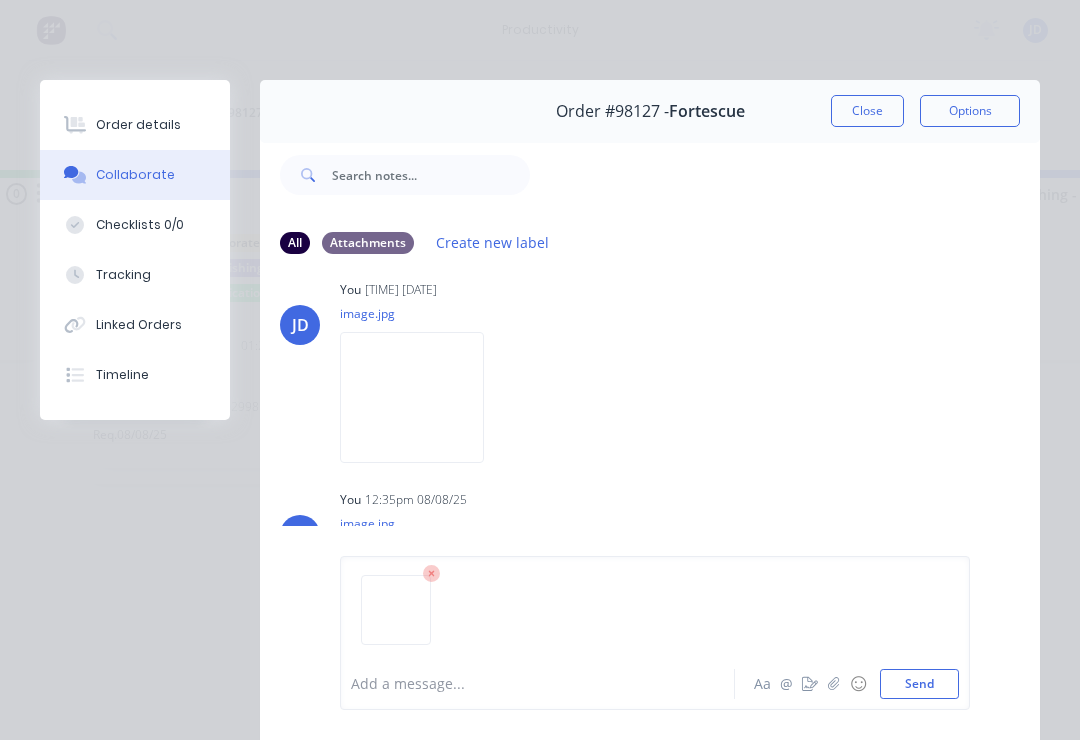 click on "Send" at bounding box center (919, 684) 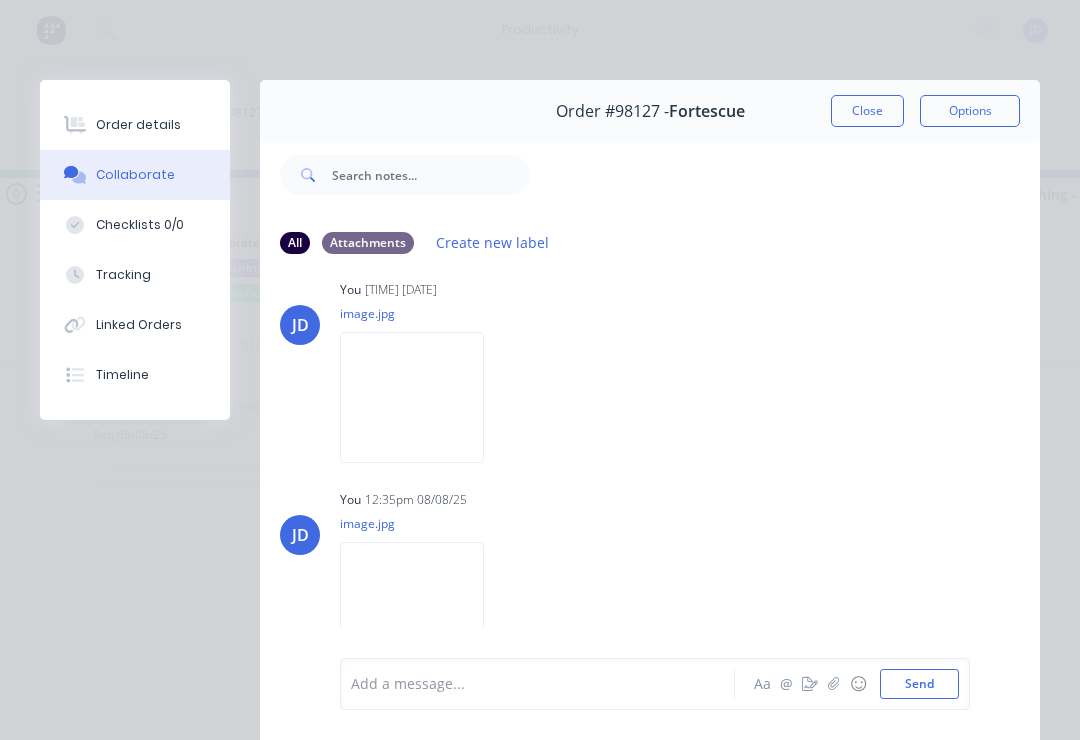 scroll, scrollTop: 1236, scrollLeft: 0, axis: vertical 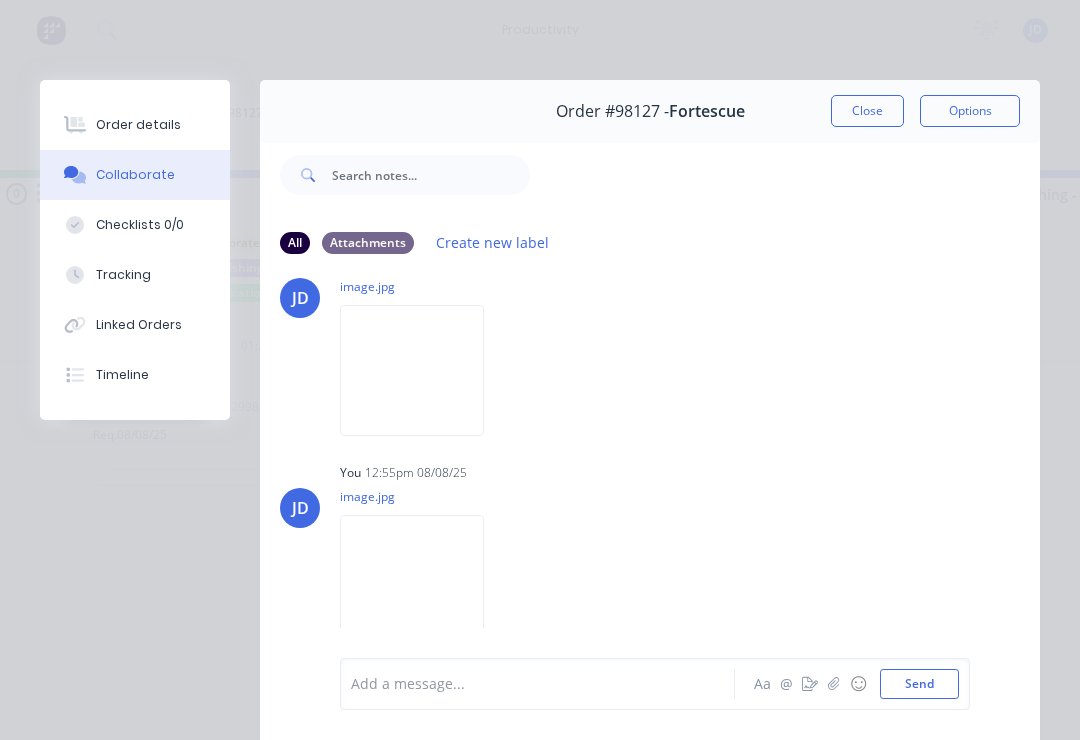 click at bounding box center [412, 580] 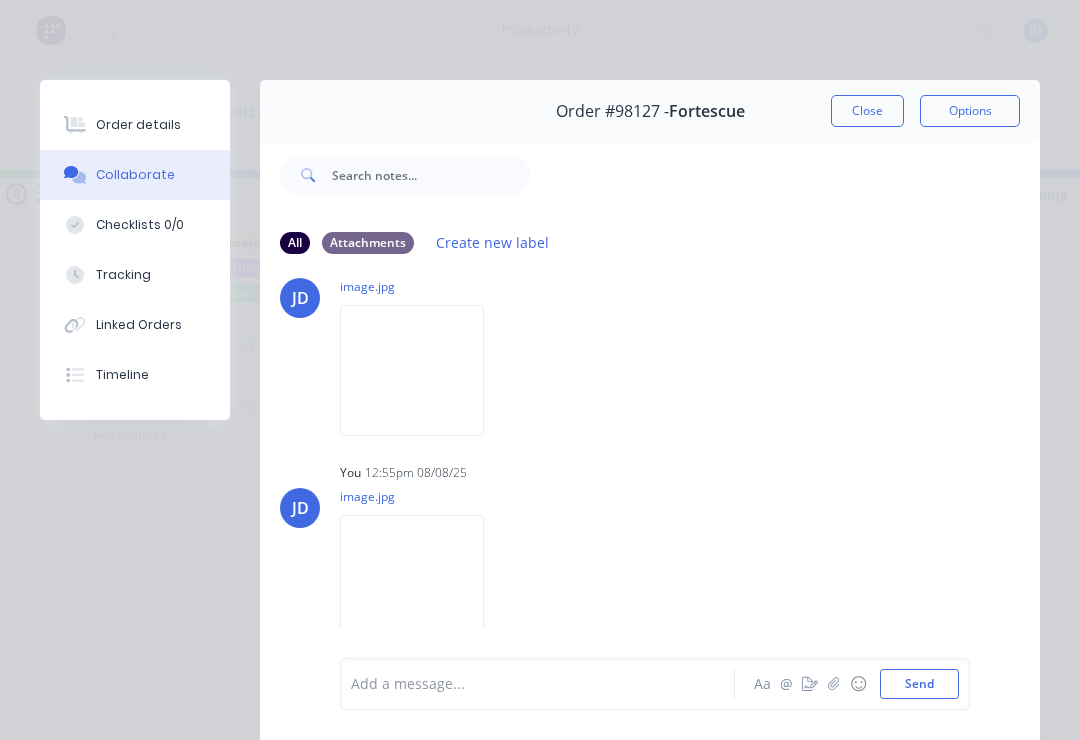 scroll, scrollTop: 0, scrollLeft: 0, axis: both 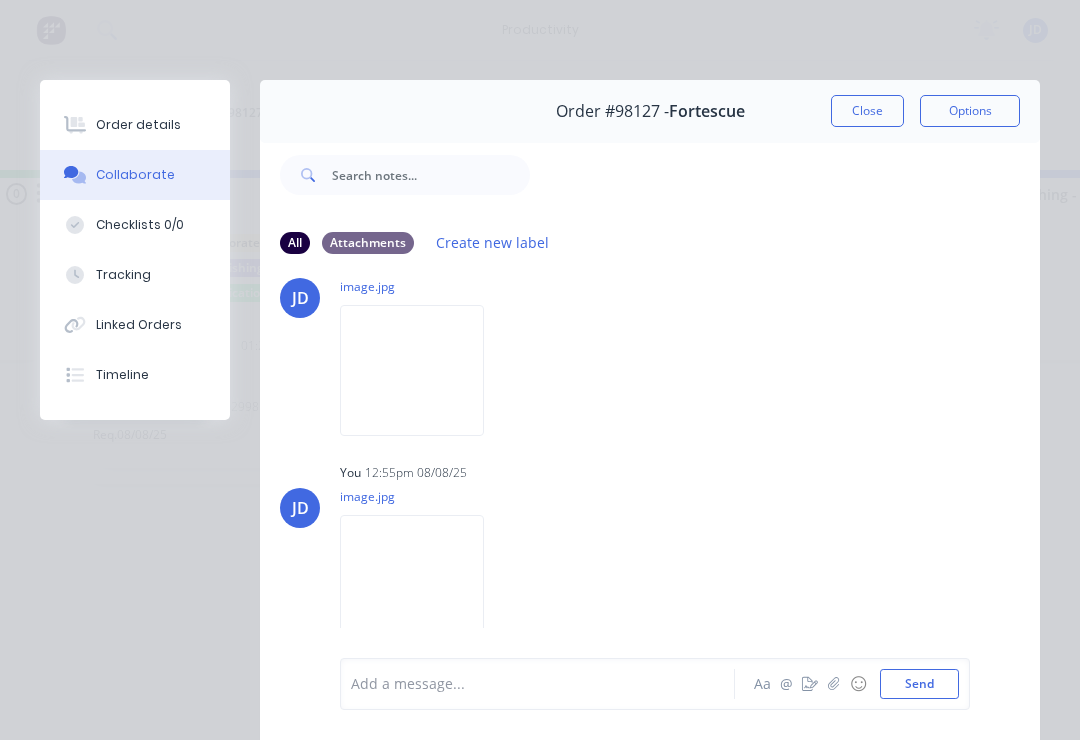 click on "Close" at bounding box center [867, 111] 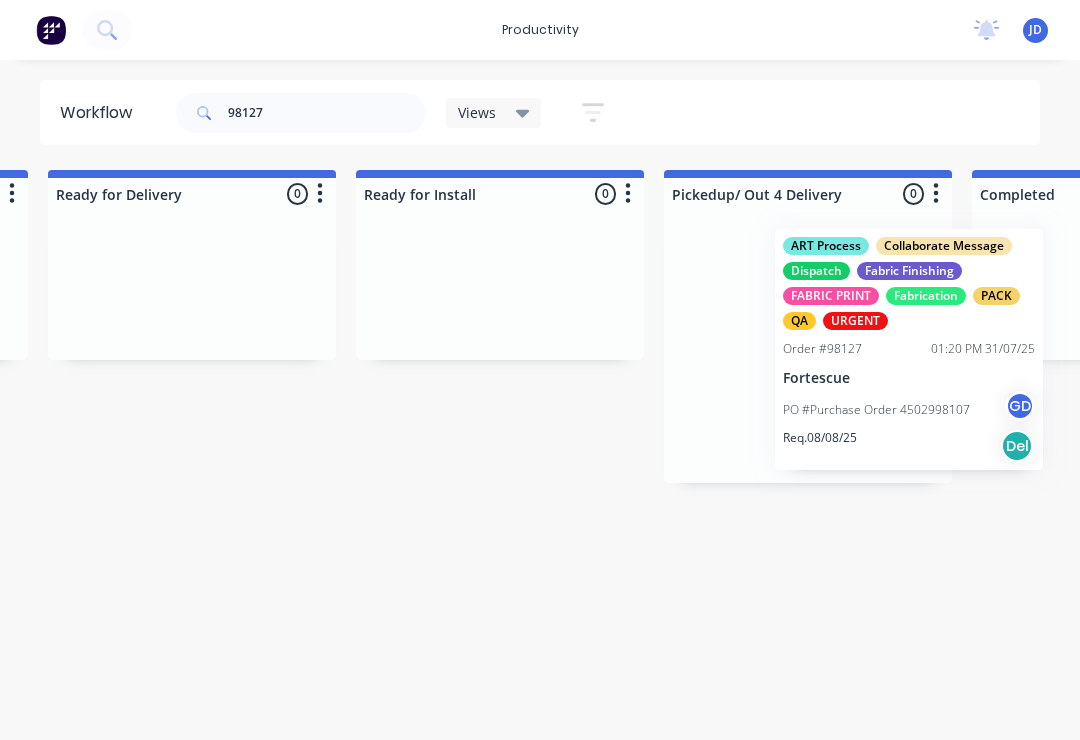 scroll, scrollTop: 0, scrollLeft: 6157, axis: horizontal 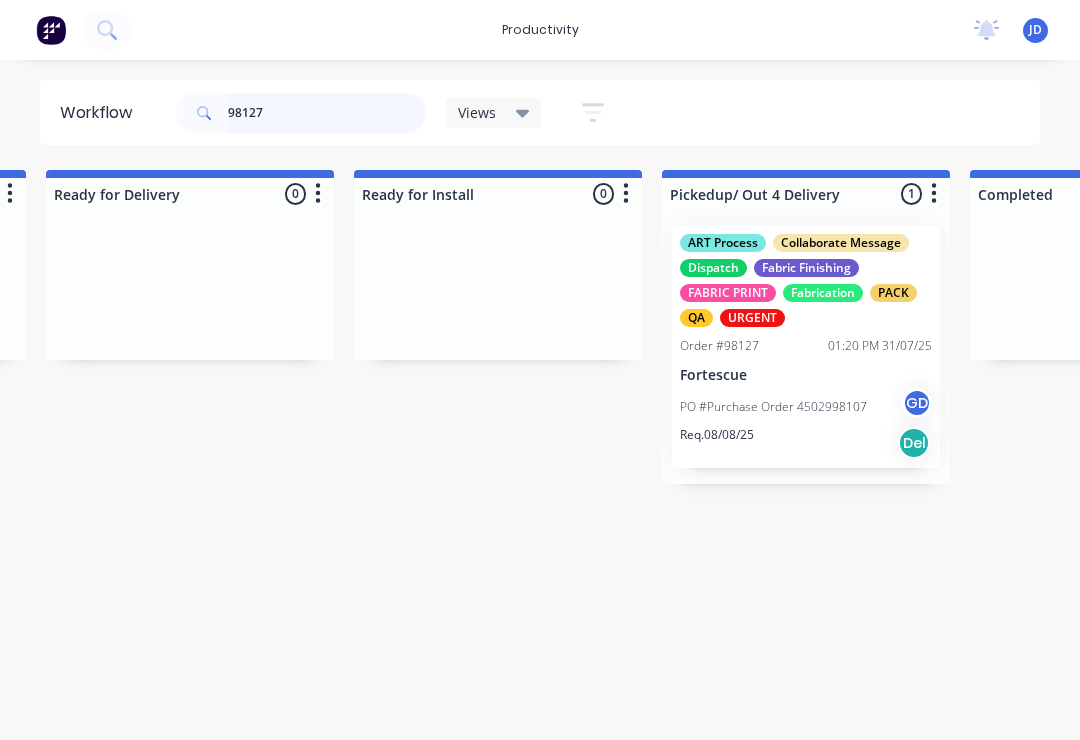 click on "98127" at bounding box center [327, 113] 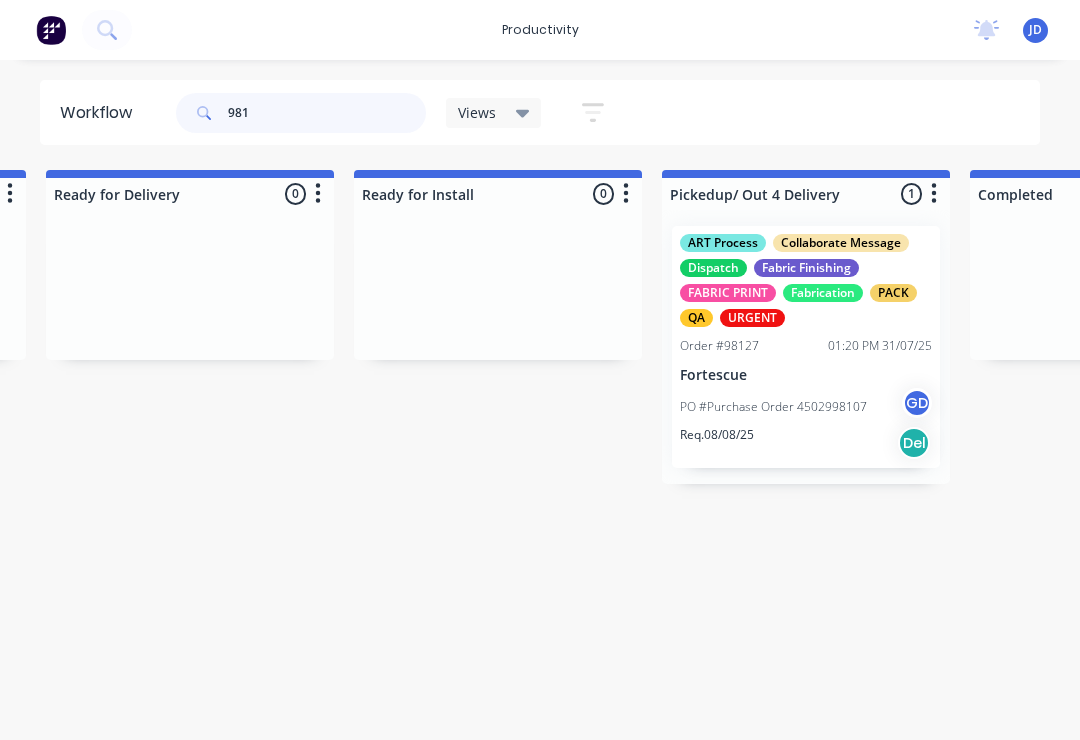 scroll, scrollTop: 0, scrollLeft: 0, axis: both 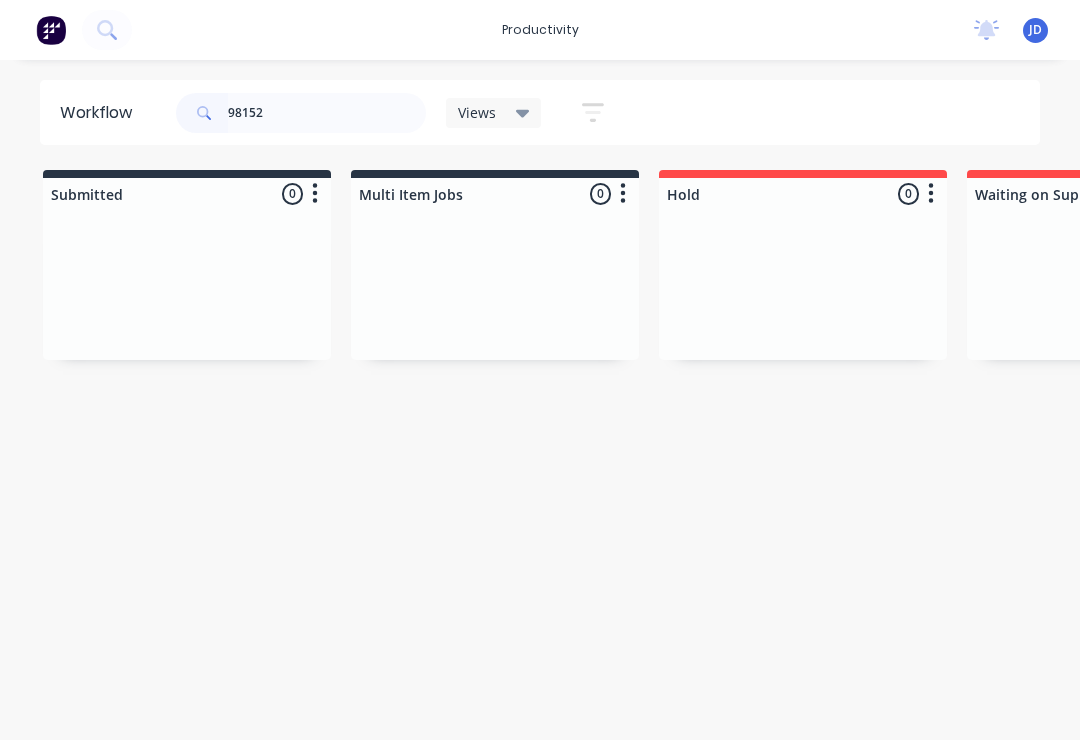 click on "Submitted 0 Sort By Created date Required date Order number Customer name Most recent Multi Item Jobs 0 Sort By Created date Required date Order number Customer name Most recent Hold 0 Sort By Created date Required date Order number Customer name Most recent Waiting on Supplier 0 Sort By Created date Required date Order number Customer name Most recent Waiting Artwork 0 Sort By Created date Required date Order number Customer name Most recent Art 0 Sort By Created date Required date Order number Customer name Most recent Waiting Approval 0 Sort By Created date Required date Order number Customer name Most recent Approved 0 Sort By Created date Required date Order number Customer name Most recent Print- R2R 0 Sort By Created date Required date Order number Customer name Most recent Print - Fabric 0 Sort By Created date Required date Order number Customer name Most recent Print - Flat Bed 0 Sort By Created date Required date Order number Customer name Most recent Print - Mutoh 0 Sort By Created date Most recent" at bounding box center (3827, 327) 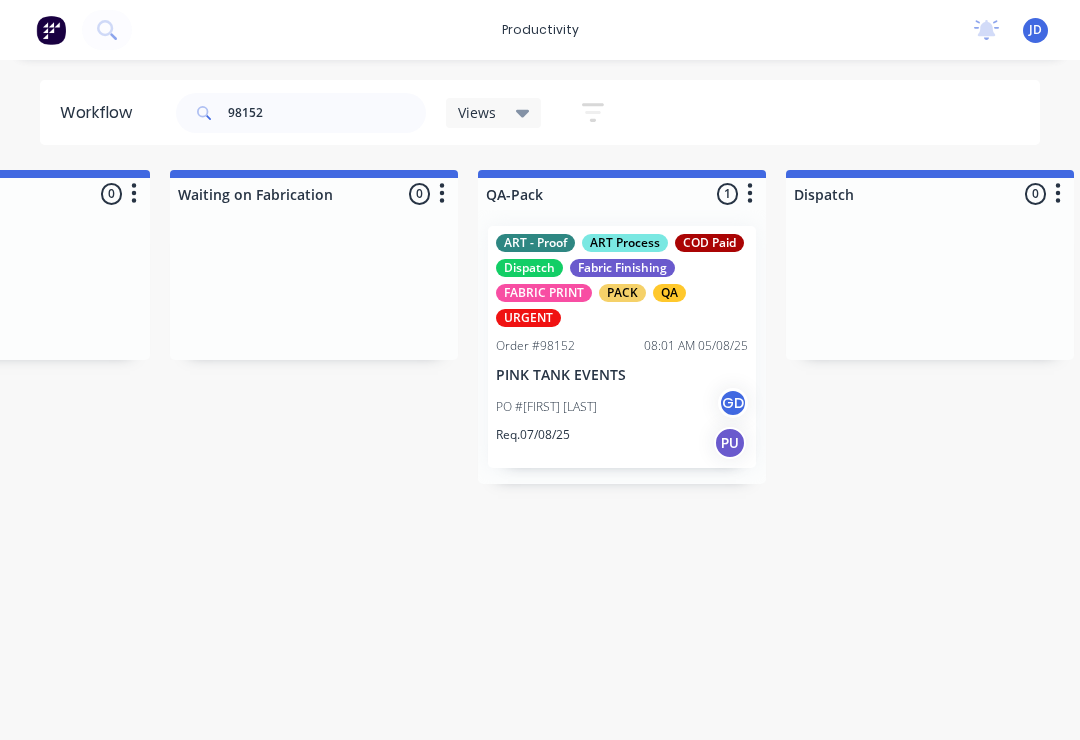scroll, scrollTop: 0, scrollLeft: 4800, axis: horizontal 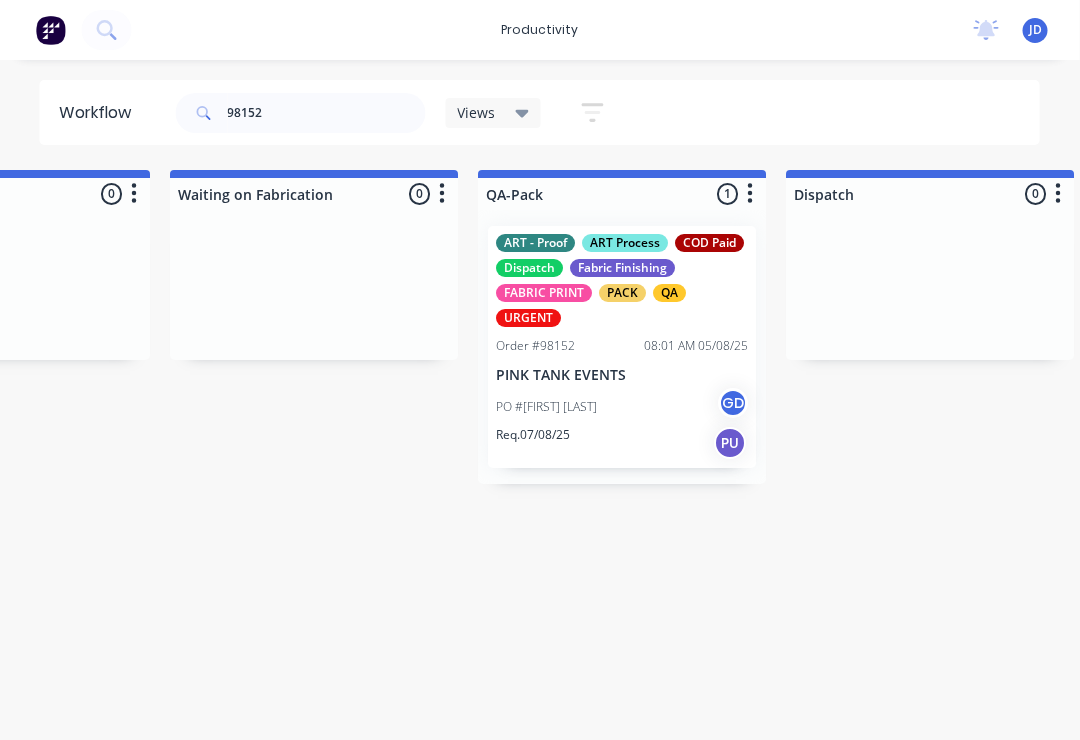 click on "ART - Proof ART Process COD Paid Dispatch Fabric Finishing FABRIC PRINT PACK QA URGENT Order #98152 [TIME] [DATE] PINK TANK EVENTS PO #[FIRST] [LAST] GD Req. [DATE] PU" at bounding box center (623, 347) 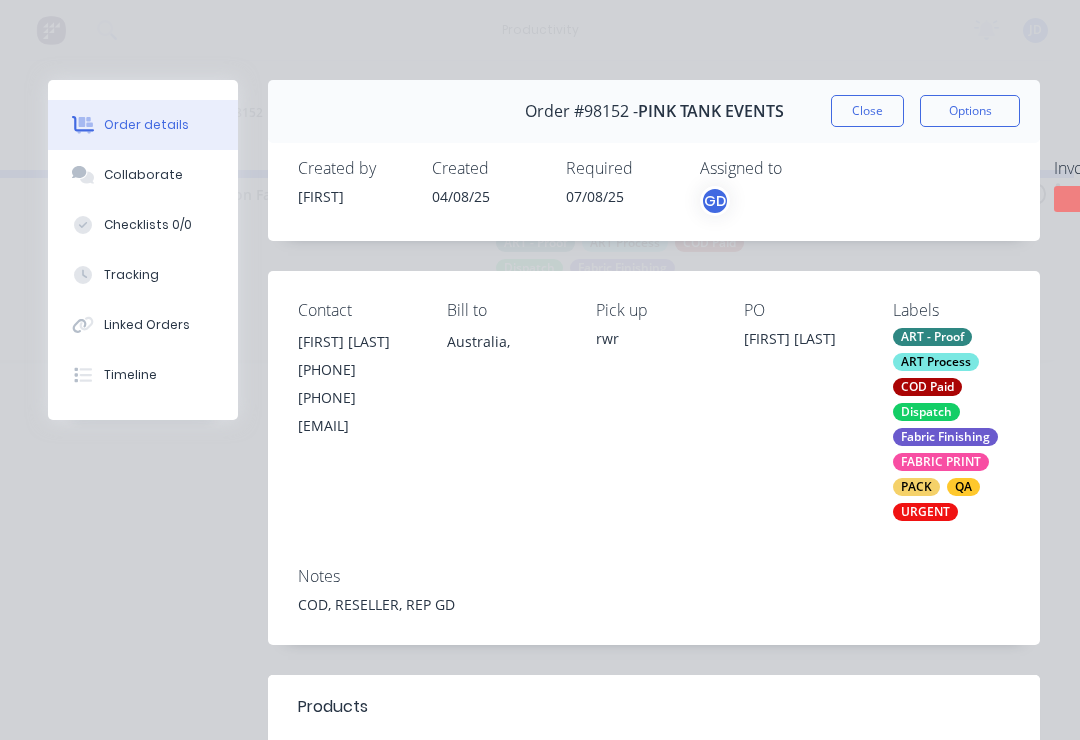 click on "Collaborate" at bounding box center (143, 175) 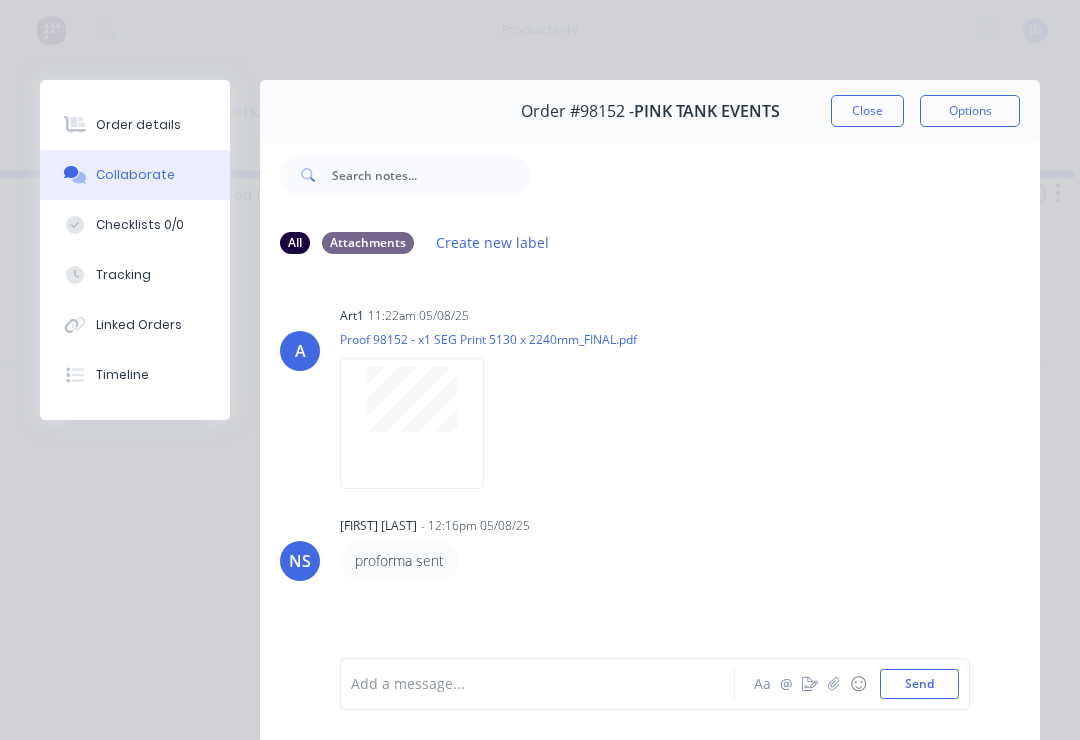 click at bounding box center (834, 684) 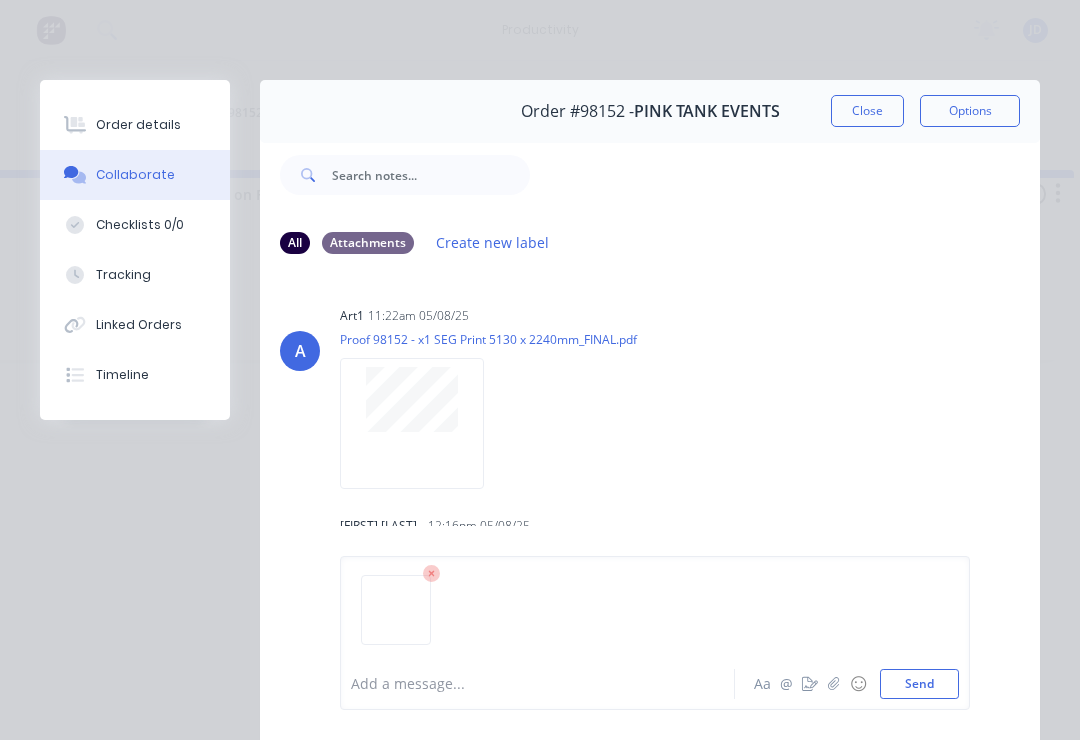 click 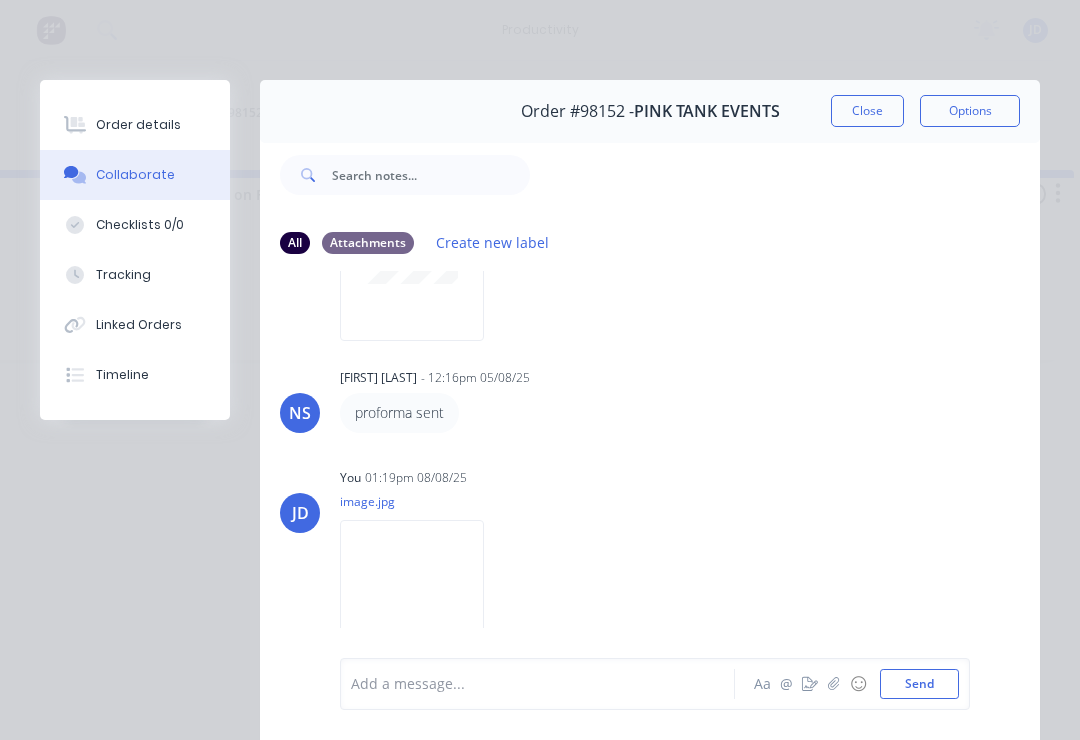 scroll, scrollTop: 146, scrollLeft: 0, axis: vertical 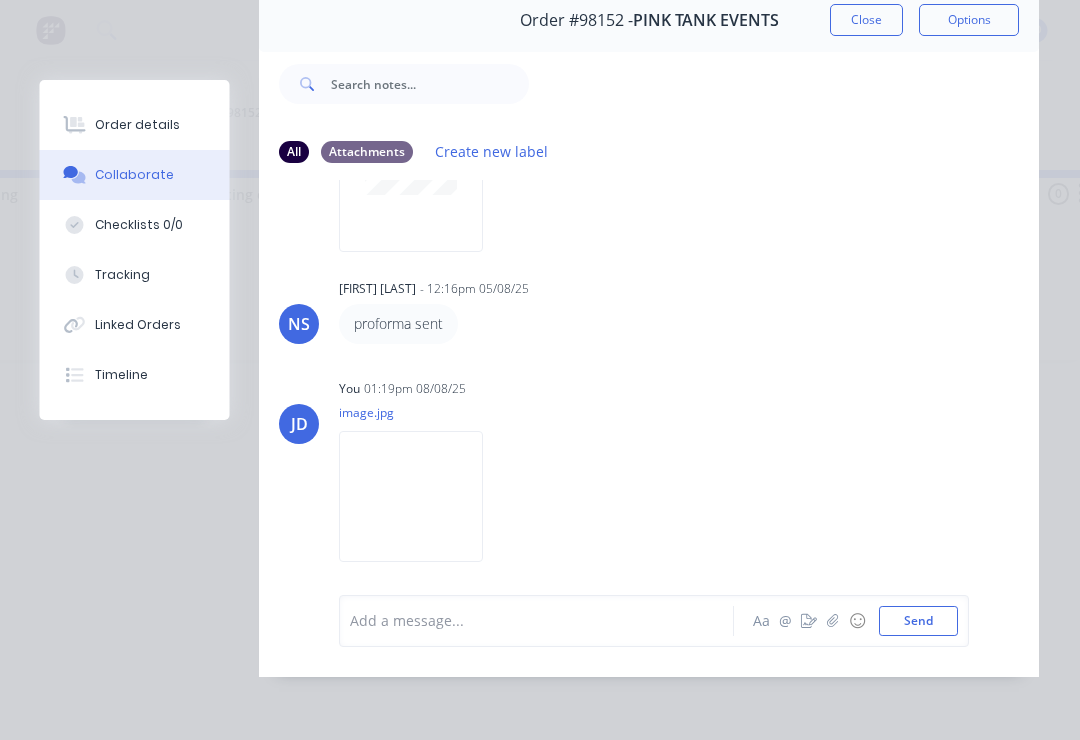click at bounding box center (834, 621) 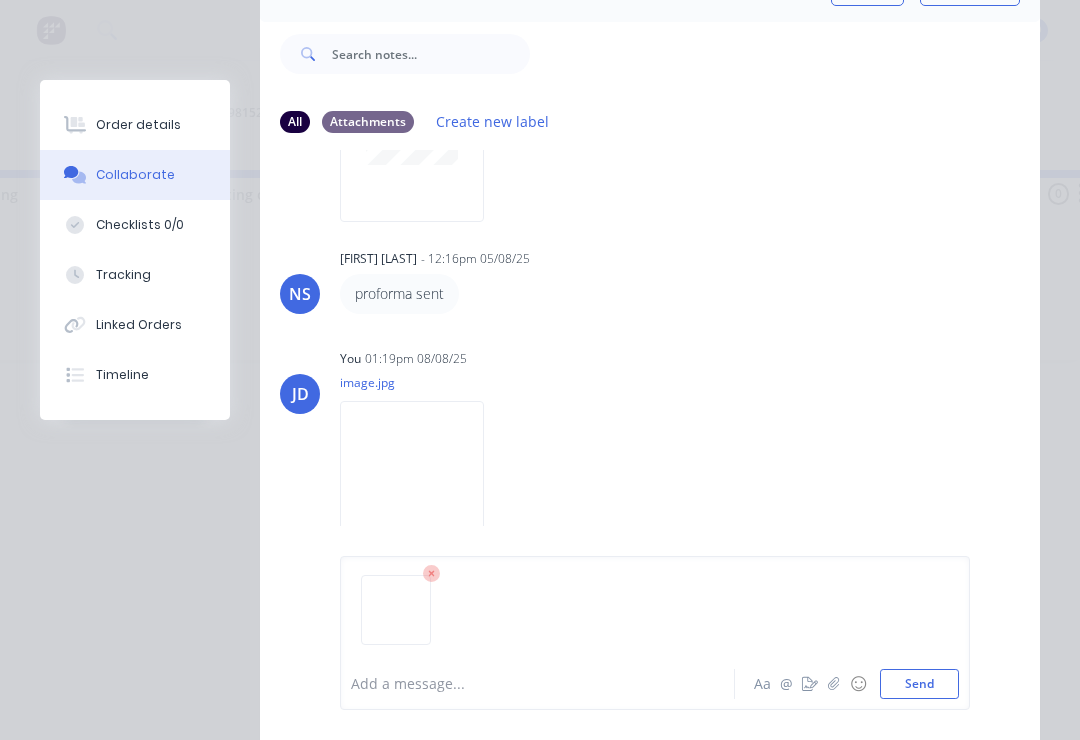 click on "Send" at bounding box center [919, 684] 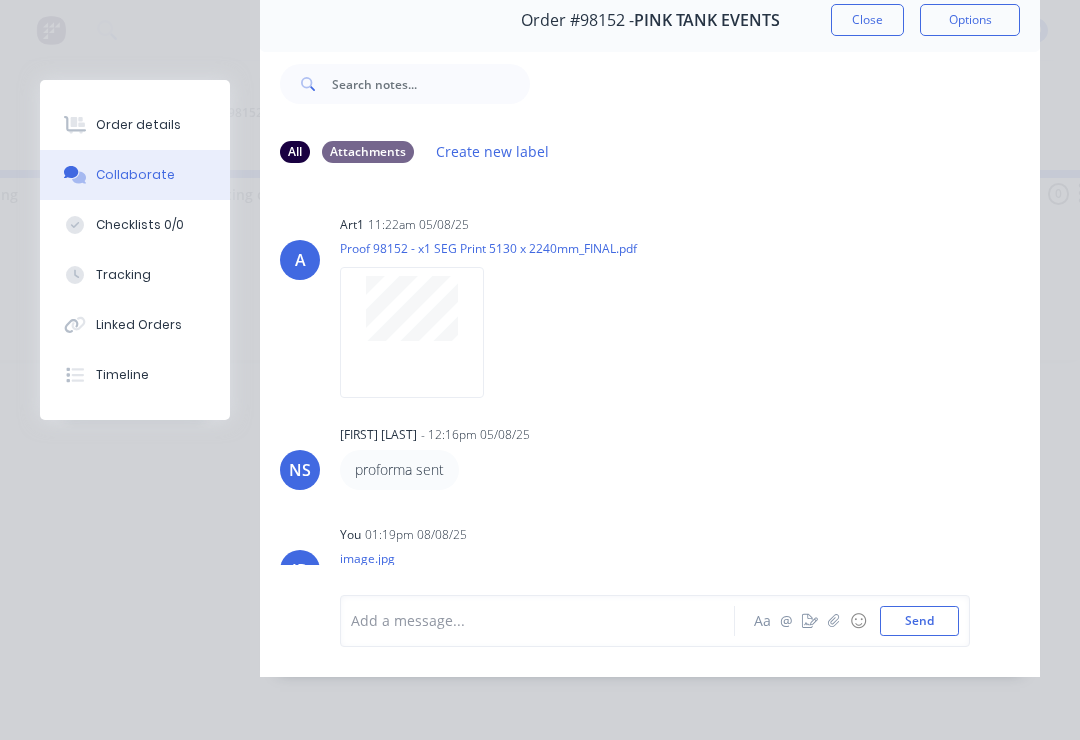 scroll, scrollTop: -2, scrollLeft: 0, axis: vertical 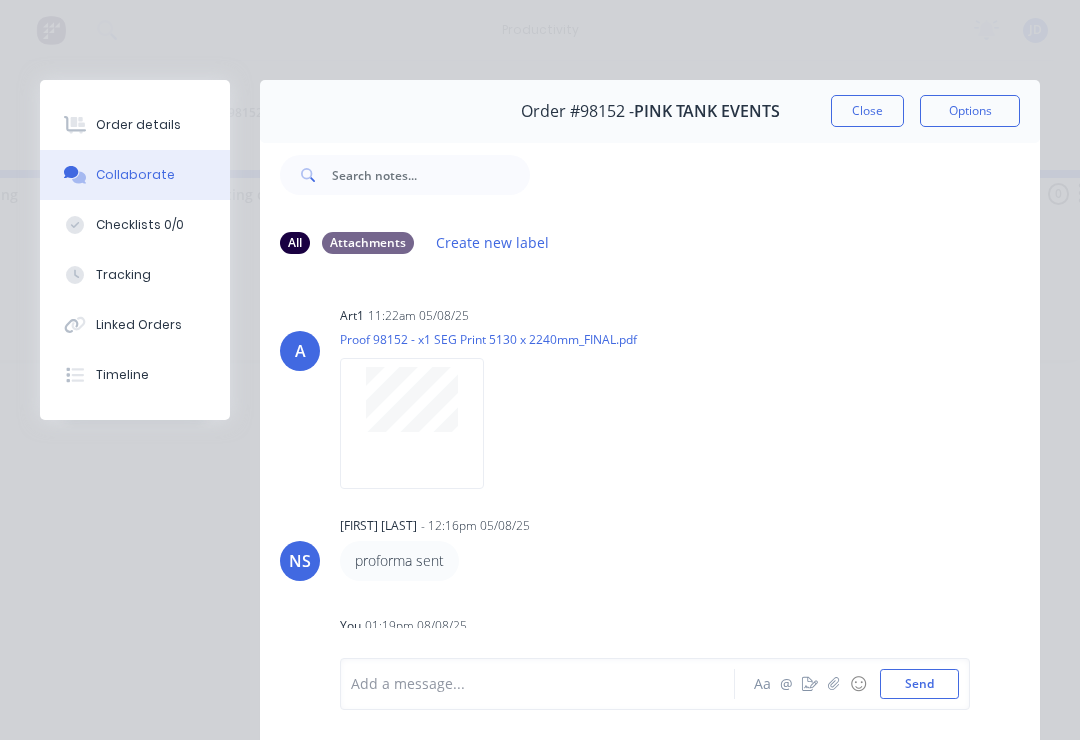 click on "Close" at bounding box center [867, 111] 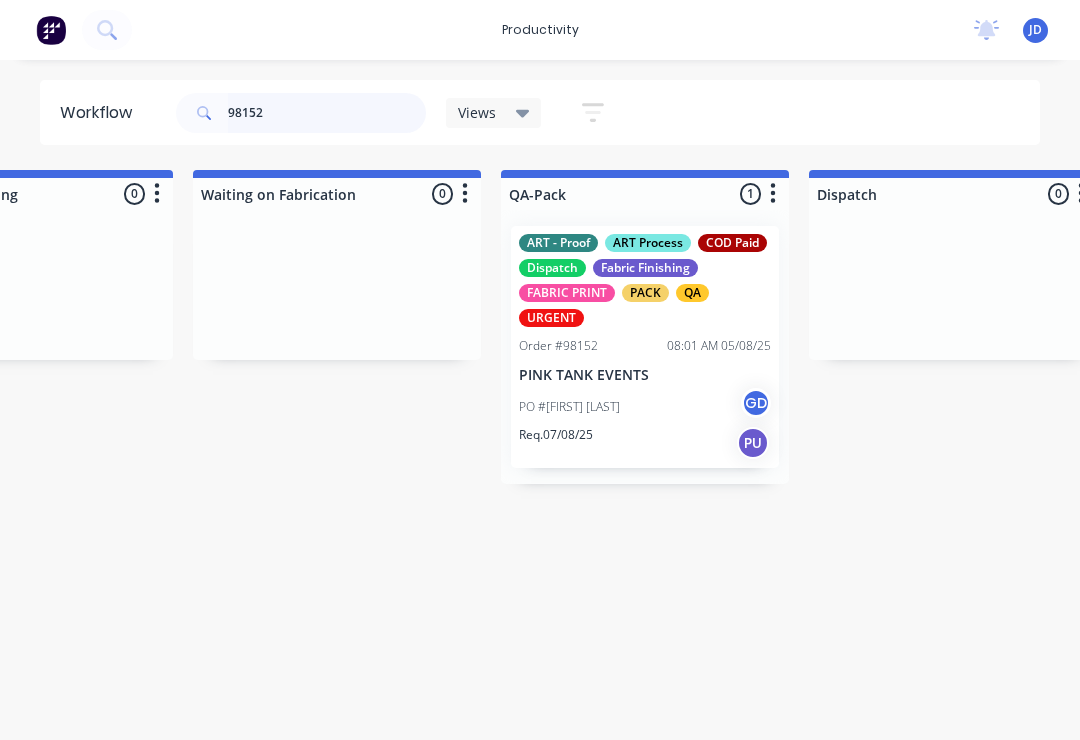 click on "98152" at bounding box center [327, 113] 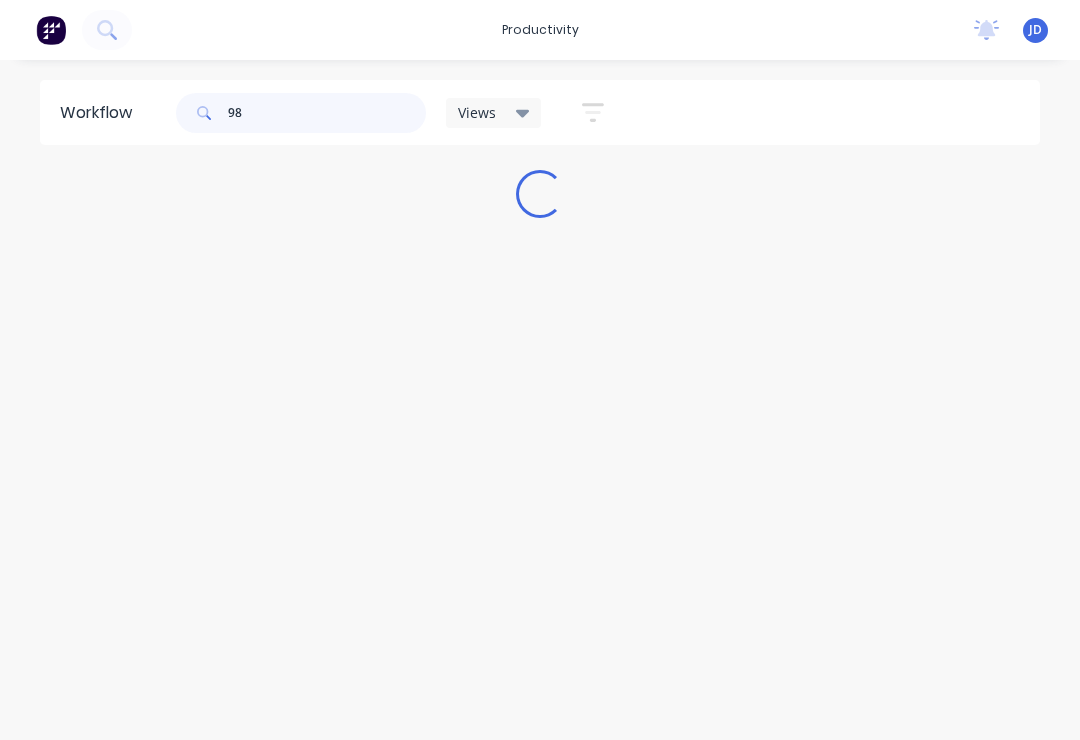 scroll, scrollTop: 0, scrollLeft: 0, axis: both 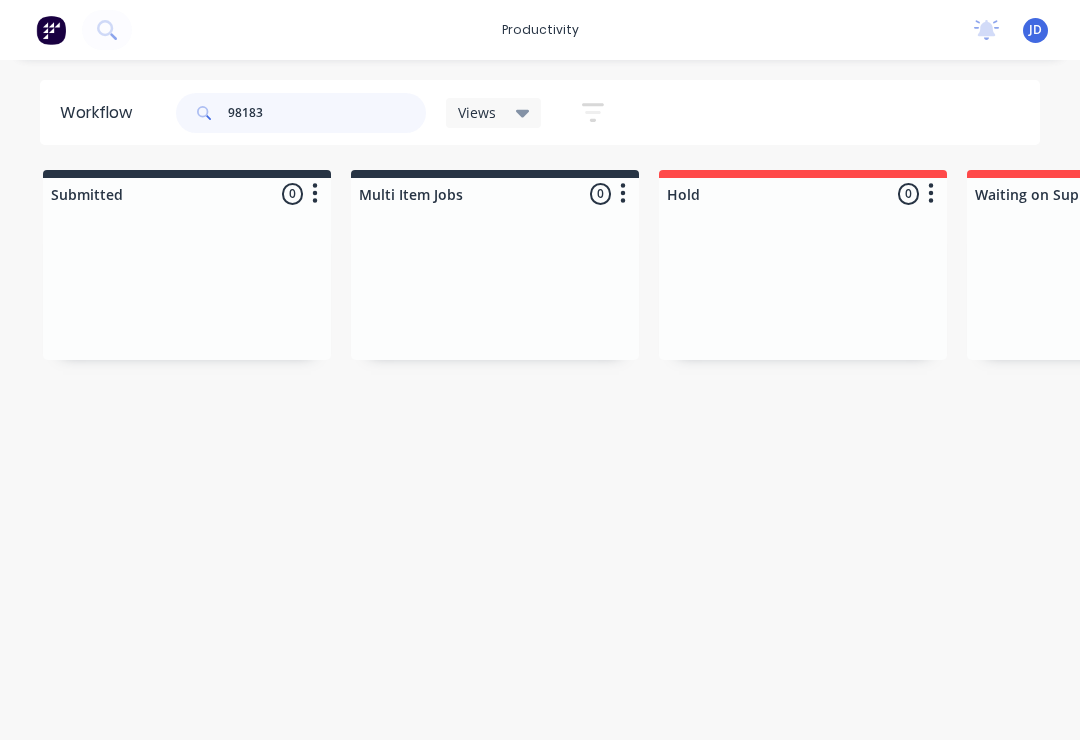 type on "98183" 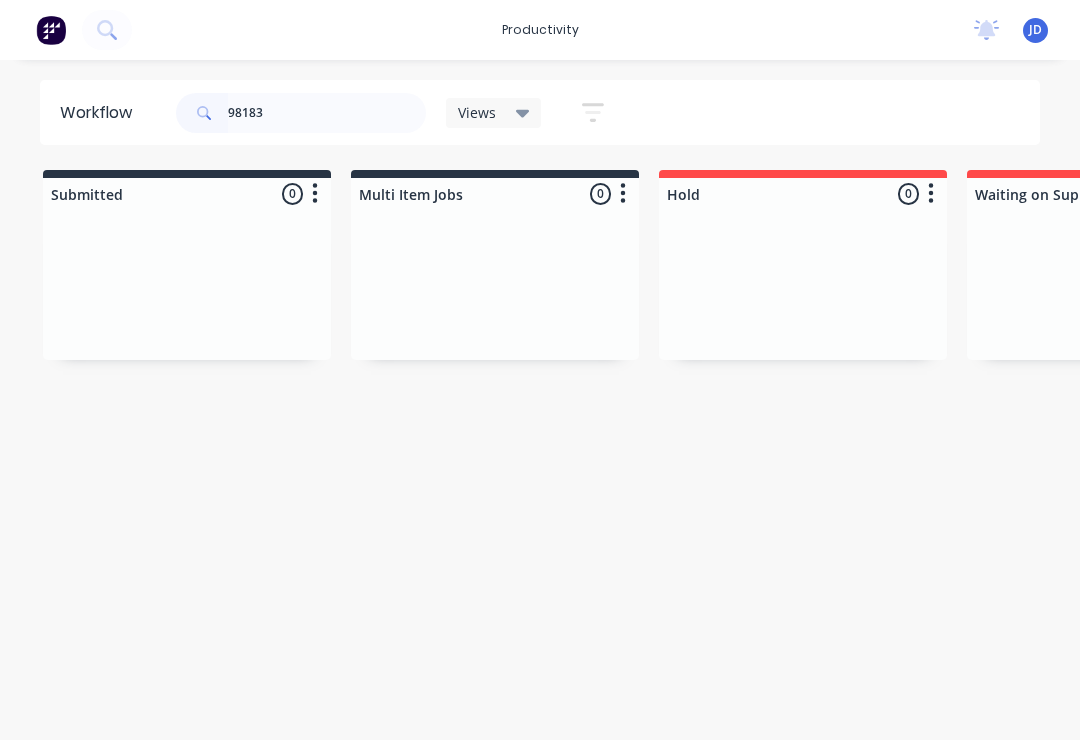 click on "Submitted 0 Sort By Created date Required date Order number Customer name Most recent Multi Item Jobs 0 Sort By Created date Required date Order number Customer name Most recent Hold 0 Sort By Created date Required date Order number Customer name Most recent Waiting on Supplier 0 Sort By Created date Required date Order number Customer name Most recent Waiting Artwork 0 Sort By Created date Required date Order number Customer name Most recent Art 0 Sort By Created date Required date Order number Customer name Most recent Waiting Approval 0 Sort By Created date Required date Order number Customer name Most recent Approved 0 Sort By Created date Required date Order number Customer name Most recent Print- R2R 0 Sort By Created date Required date Order number Customer name Most recent Print - Fabric 0 Sort By Created date Required date Order number Customer name Most recent Print - Flat Bed 0 Sort By Created date Required date Order number Customer name Most recent Print - Mutoh 0 Sort By Created date Most recent" at bounding box center [3827, 327] 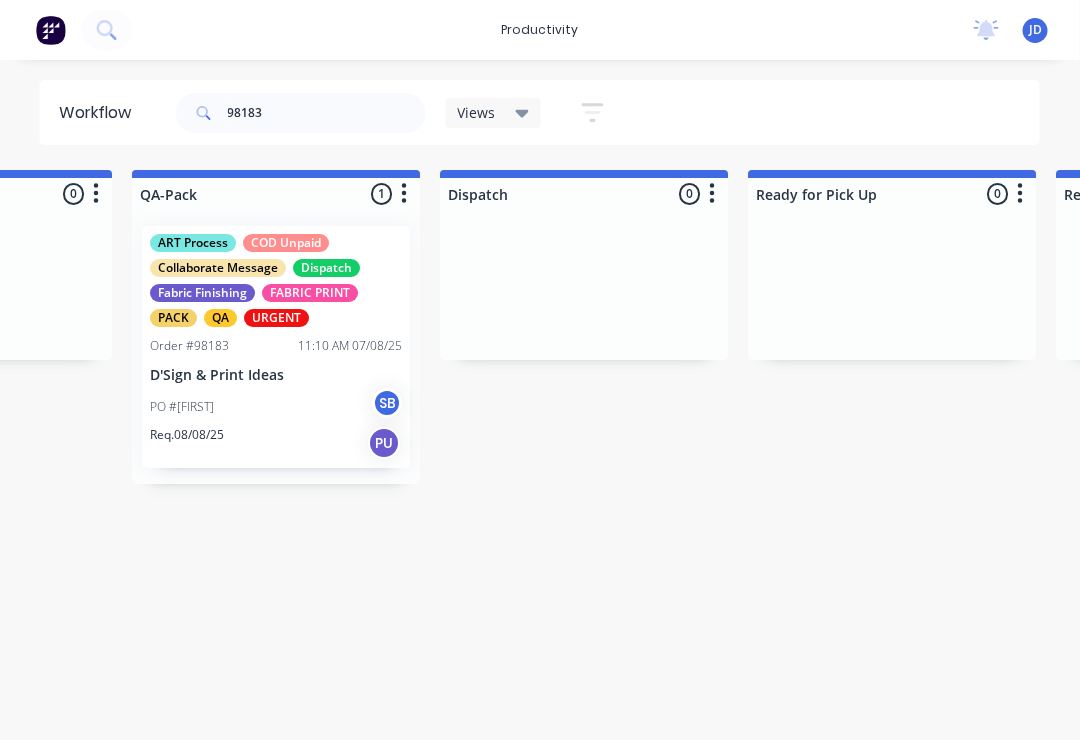 click on "PO #Gil [LAST]" at bounding box center (277, 407) 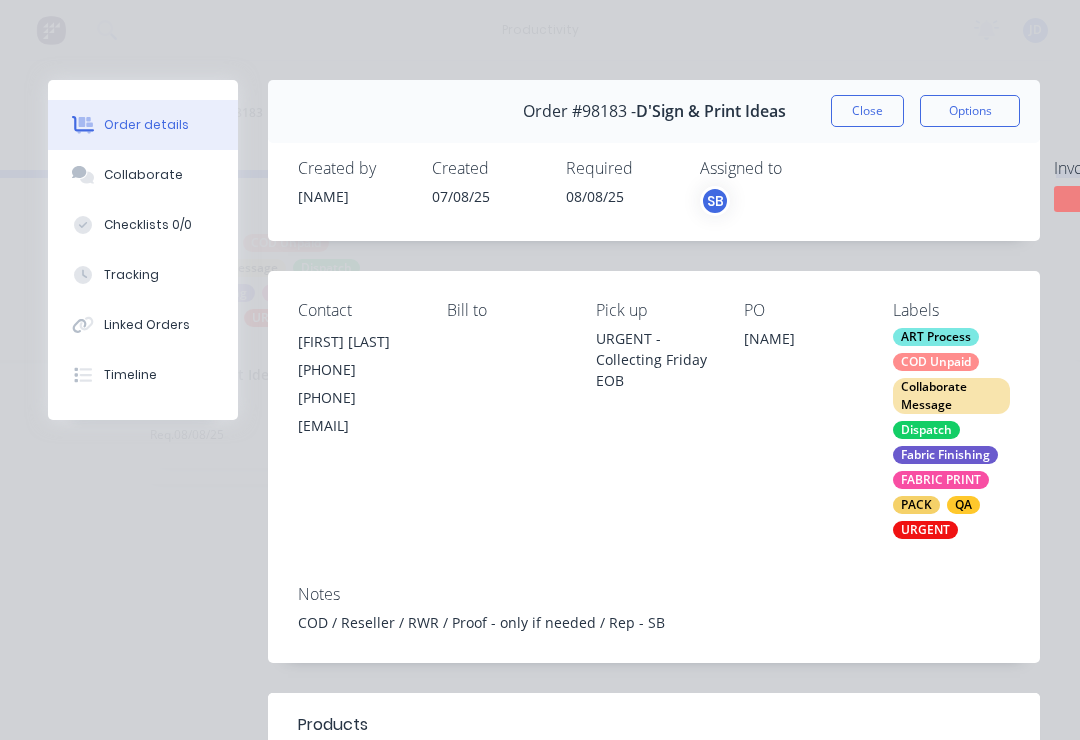 click on "Collaborate" at bounding box center [143, 175] 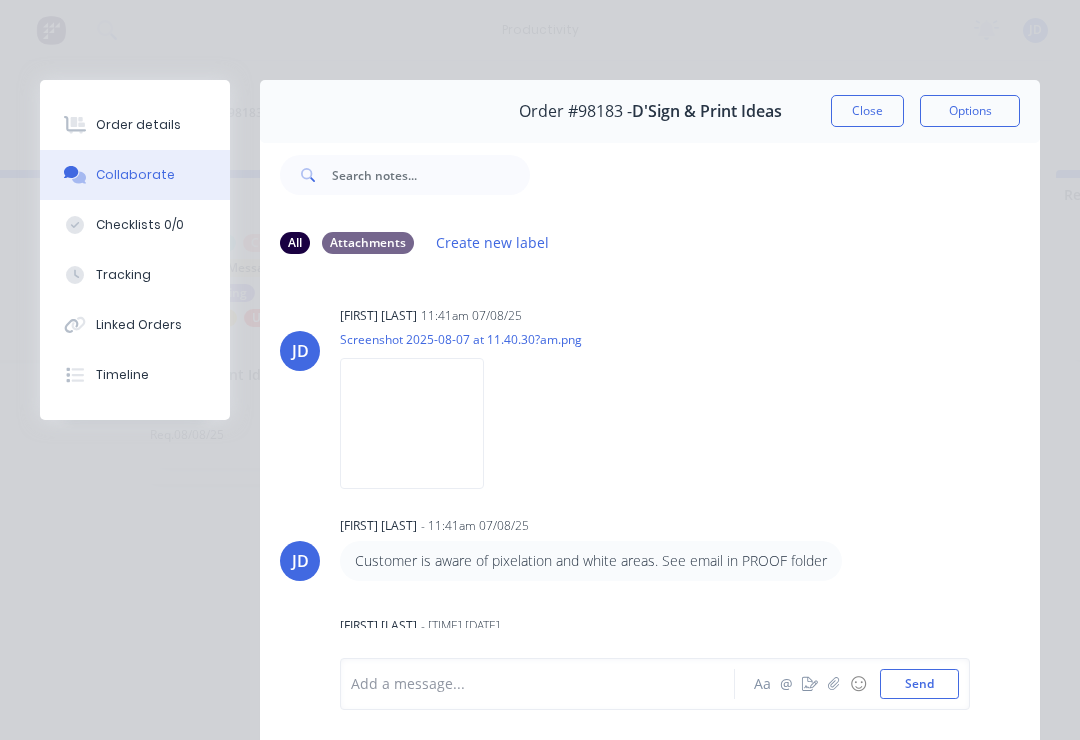 click at bounding box center [834, 684] 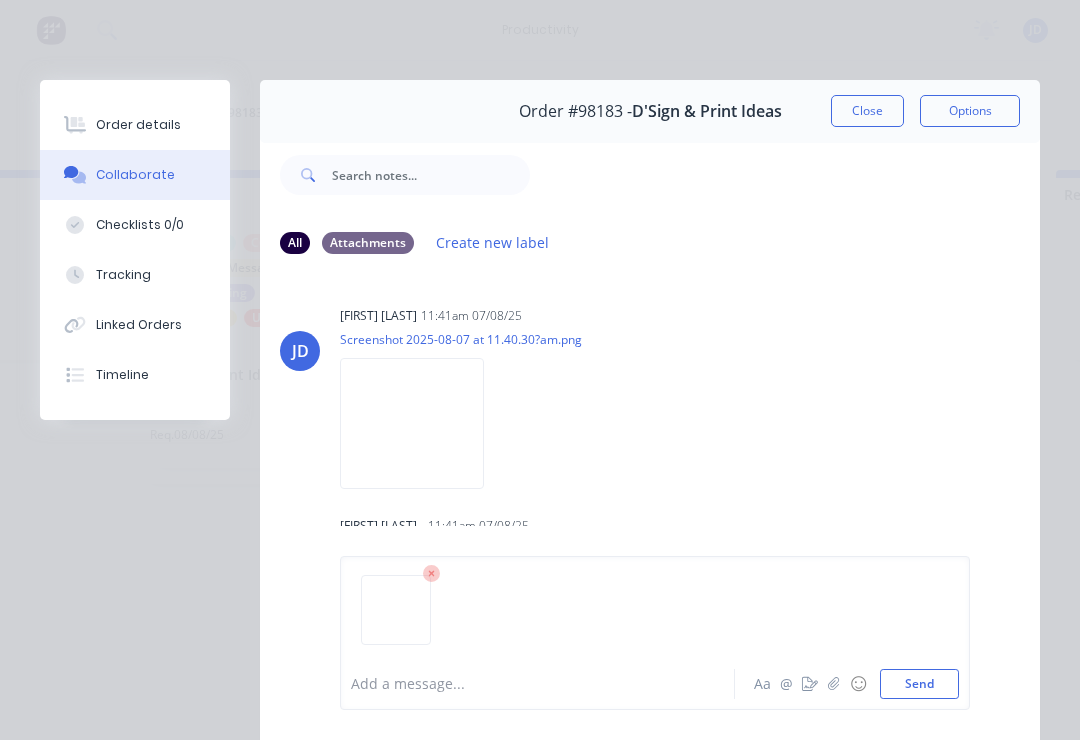 click on "Send" at bounding box center [919, 684] 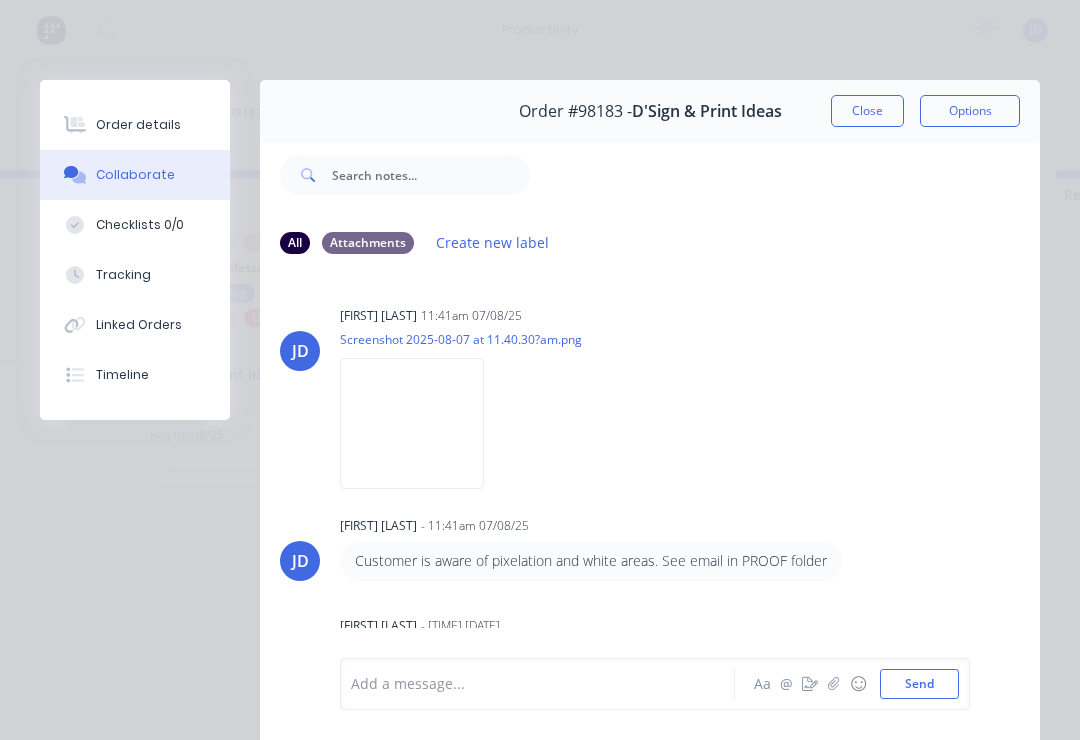 scroll, scrollTop: 2, scrollLeft: 0, axis: vertical 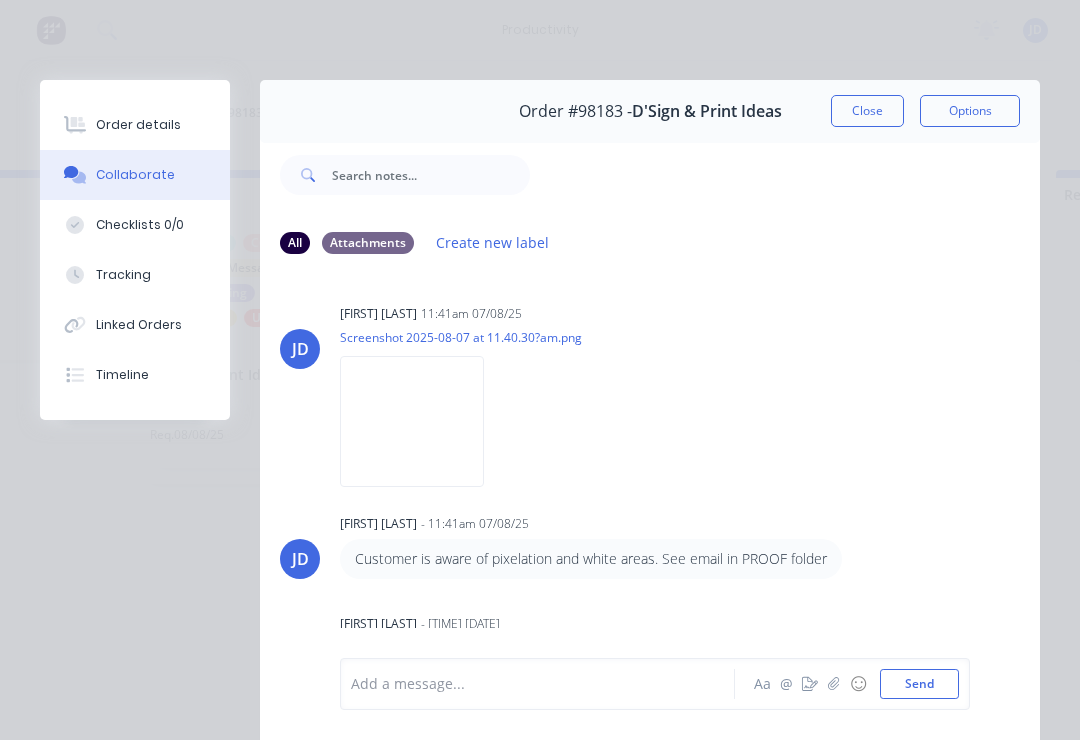 click 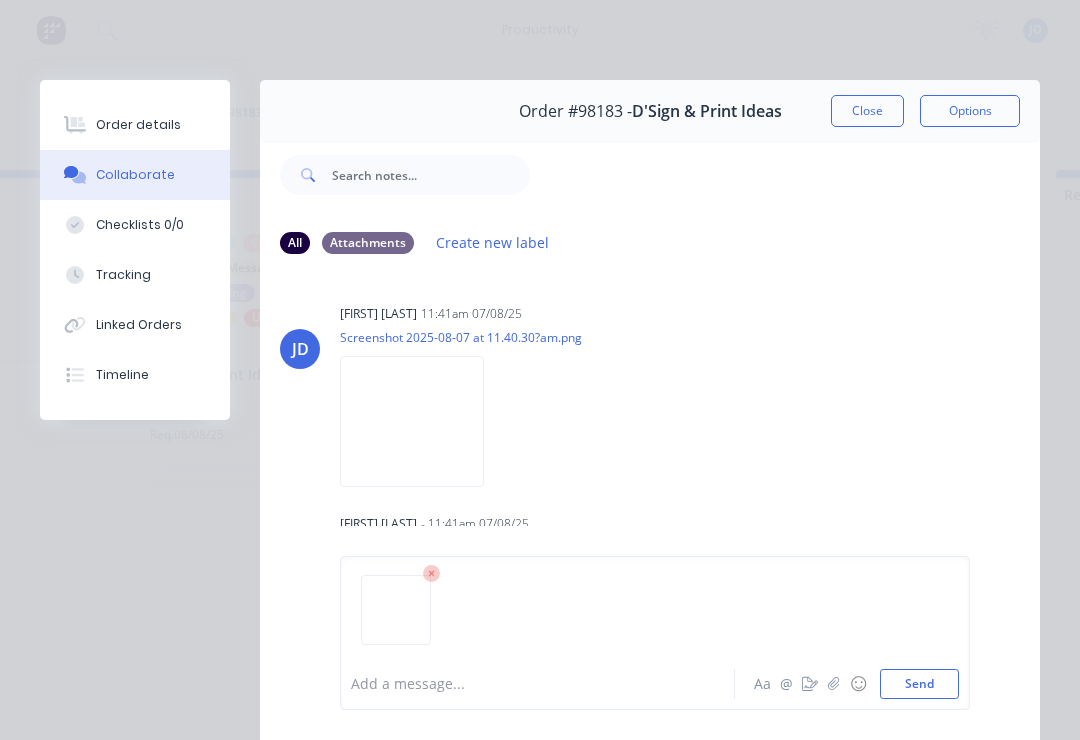 click on "Send" at bounding box center [919, 684] 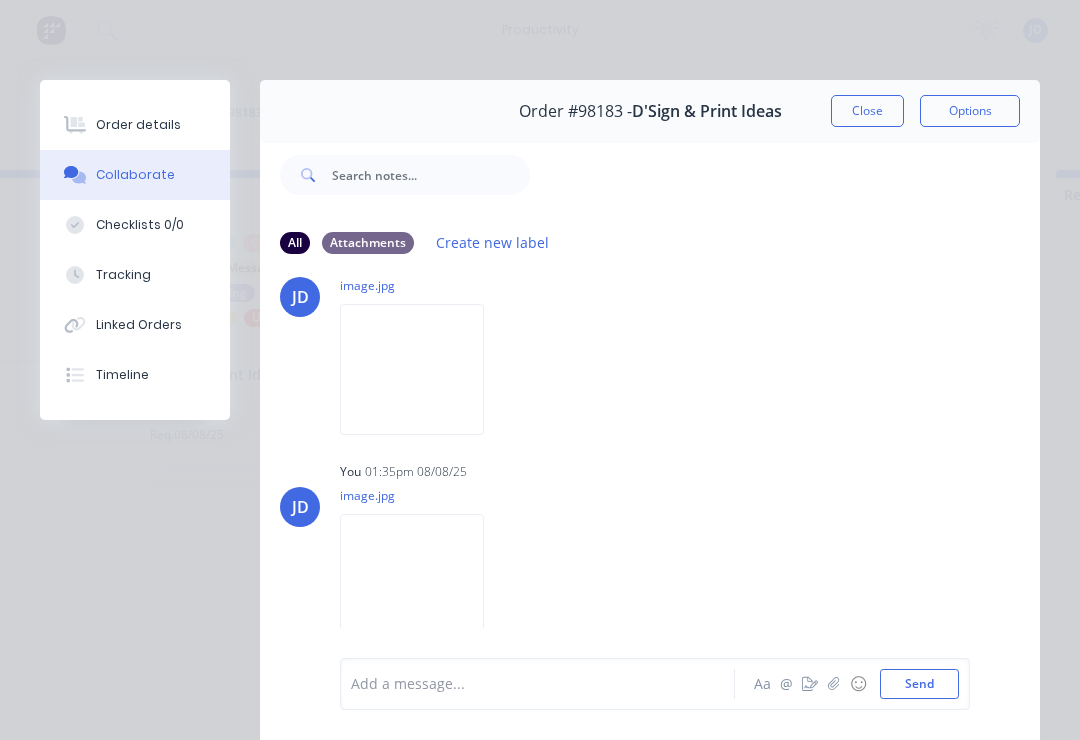 scroll, scrollTop: 464, scrollLeft: 0, axis: vertical 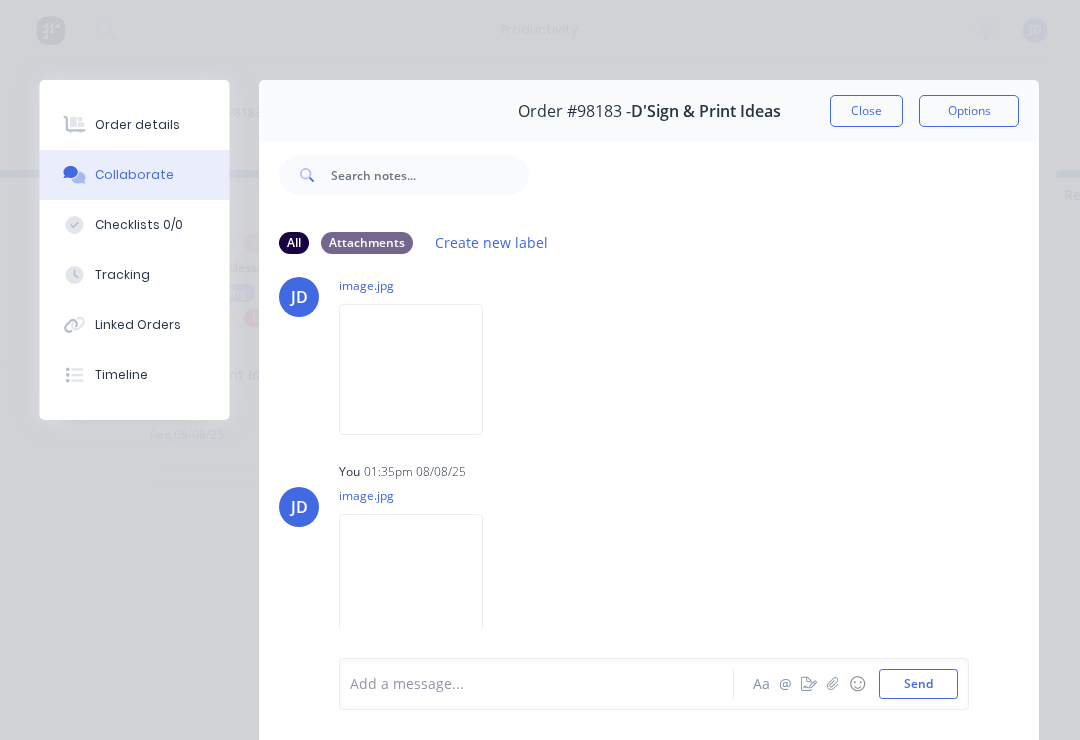 click at bounding box center [543, 684] 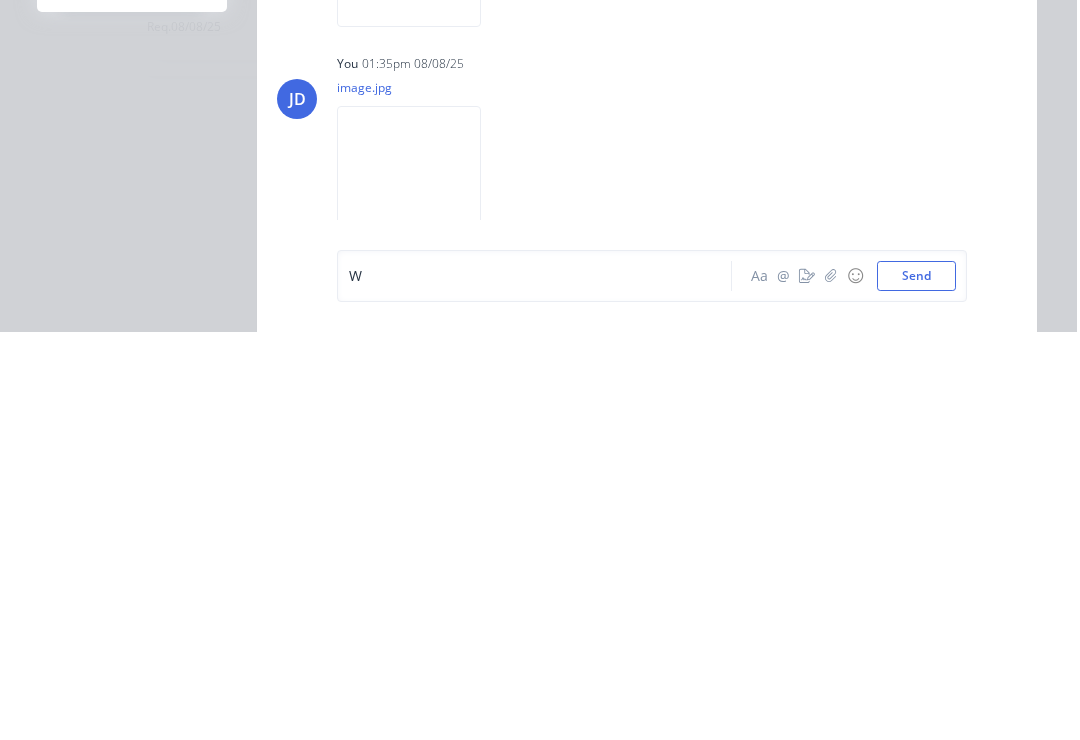 scroll, scrollTop: 0, scrollLeft: 5150, axis: horizontal 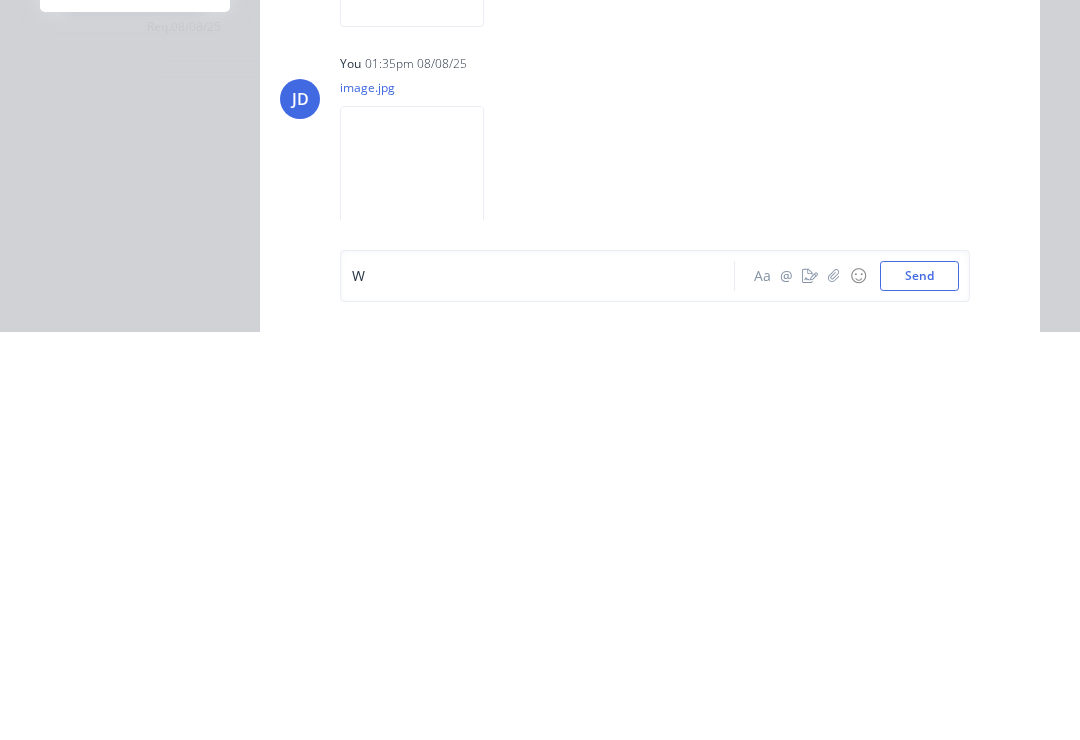 type 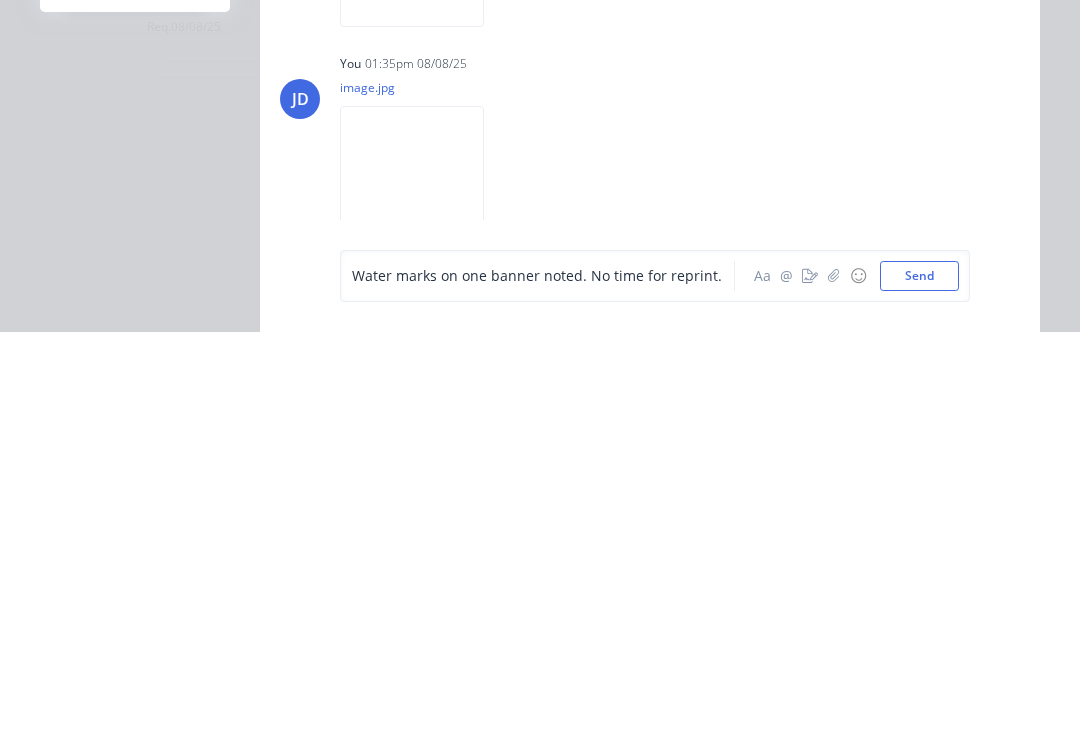 click on "Send" at bounding box center (919, 684) 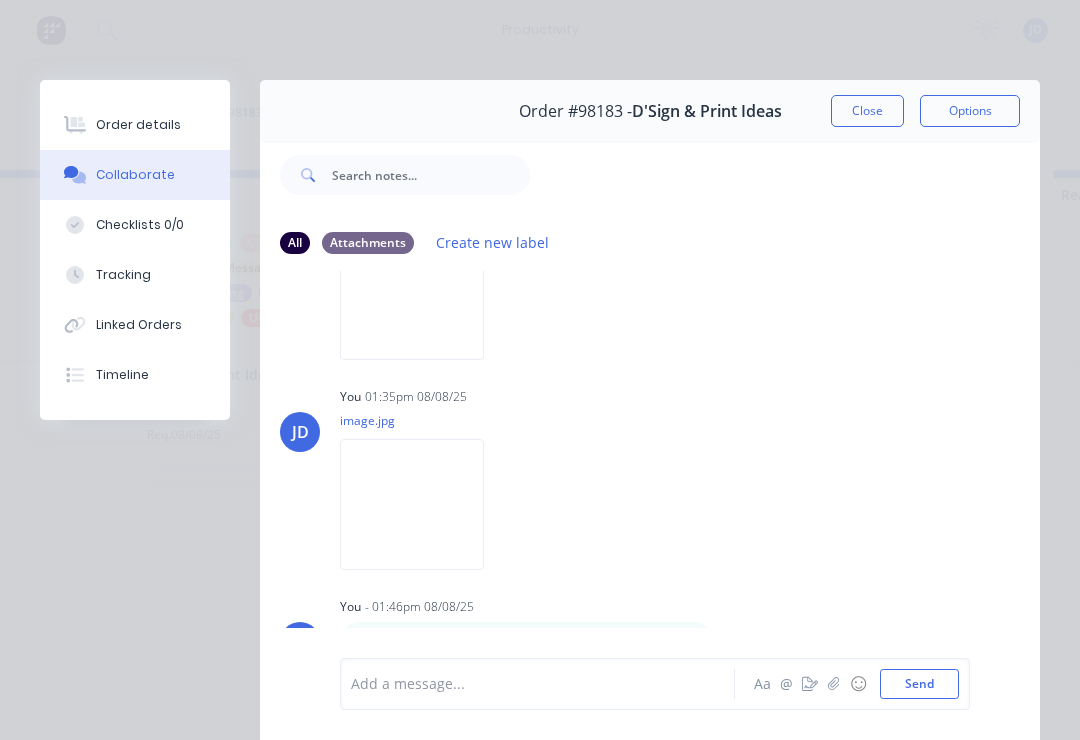 scroll, scrollTop: 538, scrollLeft: 0, axis: vertical 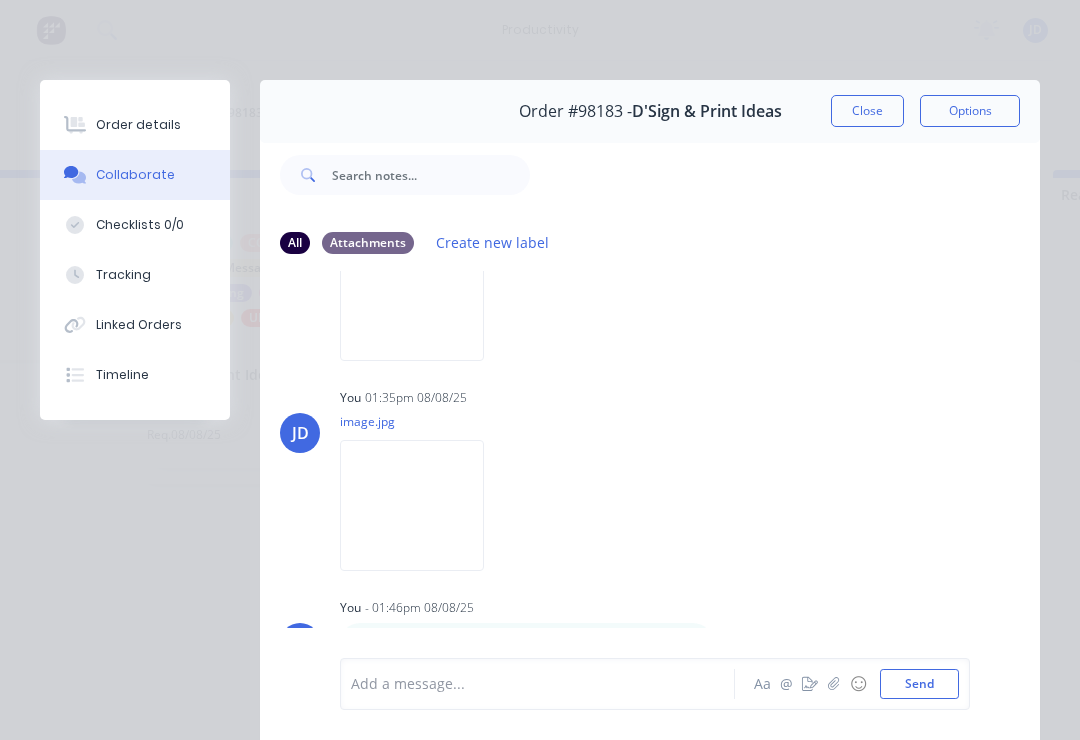 click on "Close" at bounding box center (867, 111) 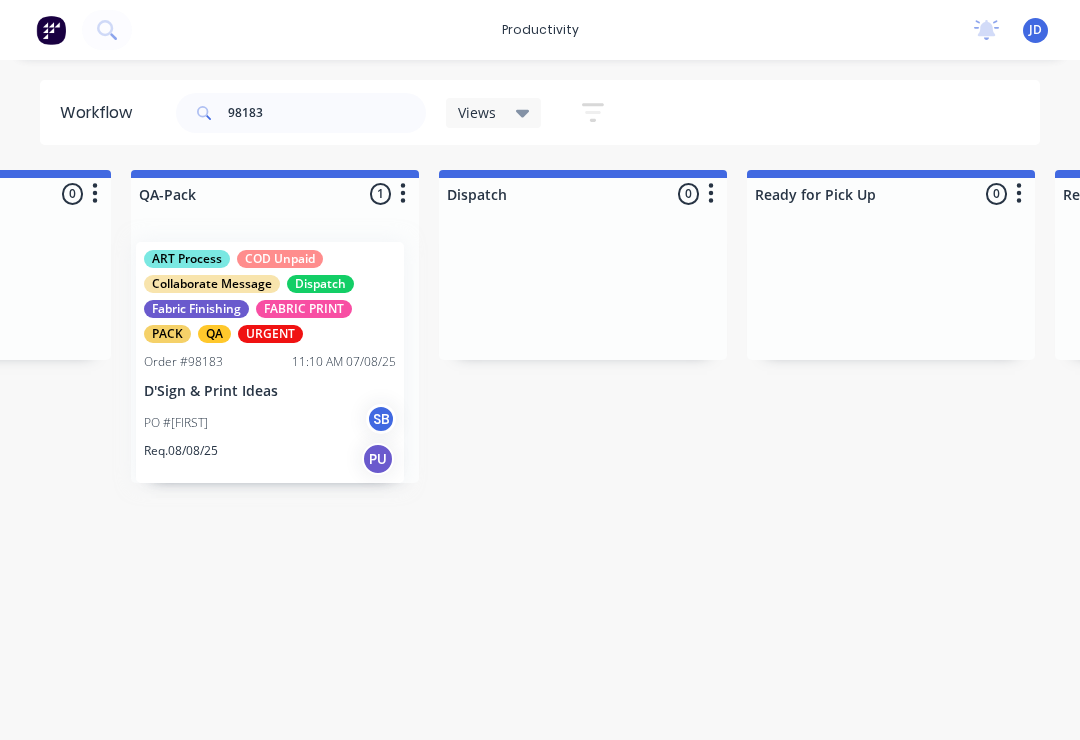 scroll, scrollTop: 0, scrollLeft: 5143, axis: horizontal 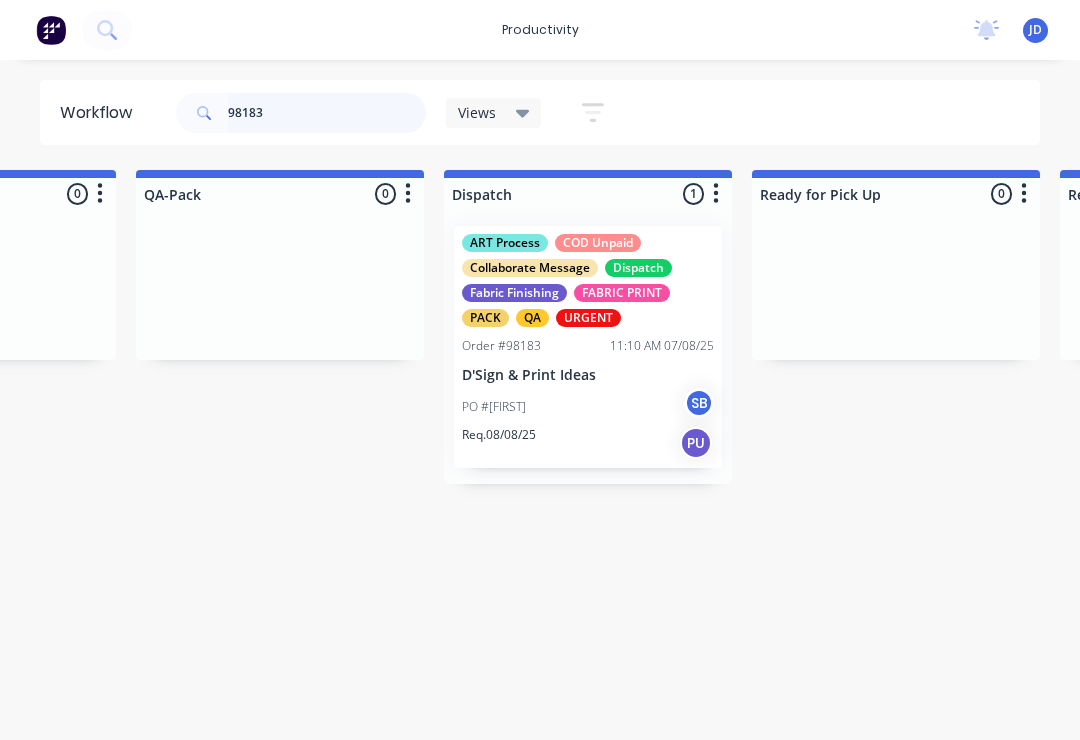 click on "98183" at bounding box center (327, 113) 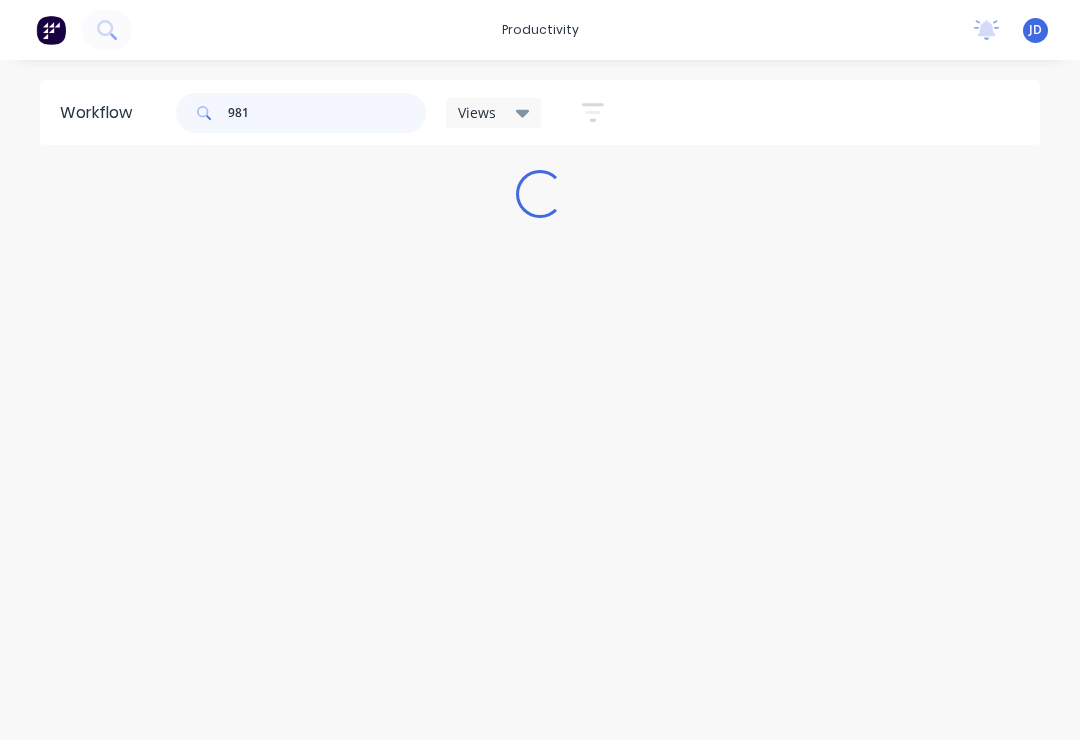 scroll, scrollTop: 0, scrollLeft: 0, axis: both 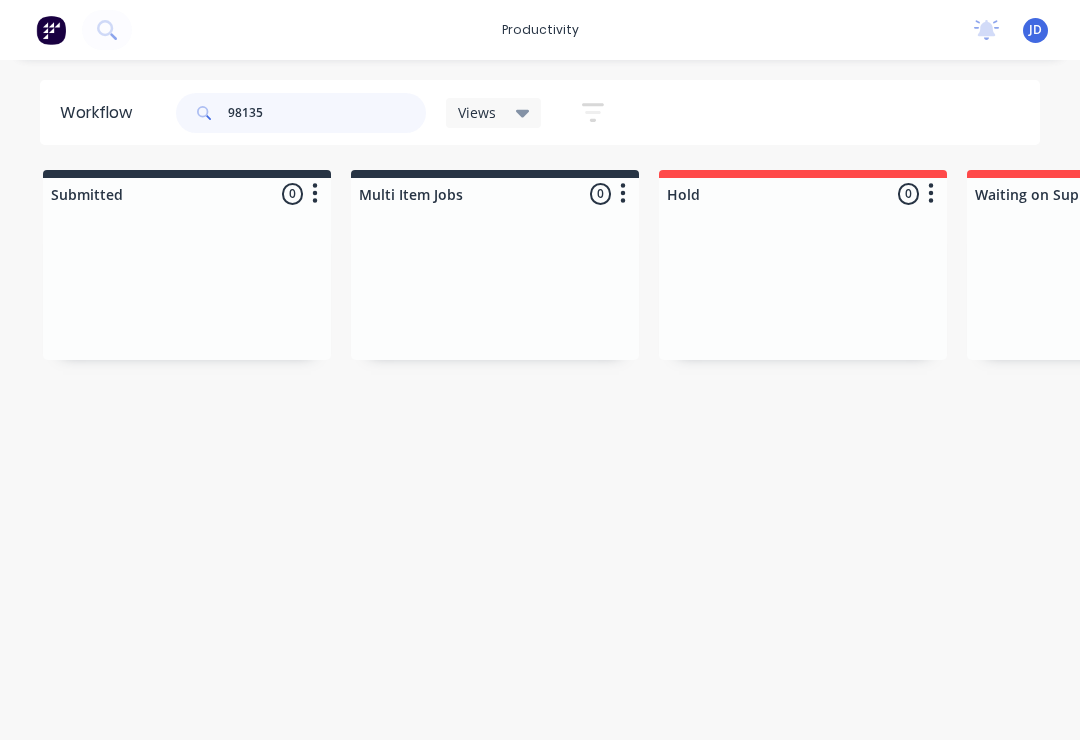 type on "98135" 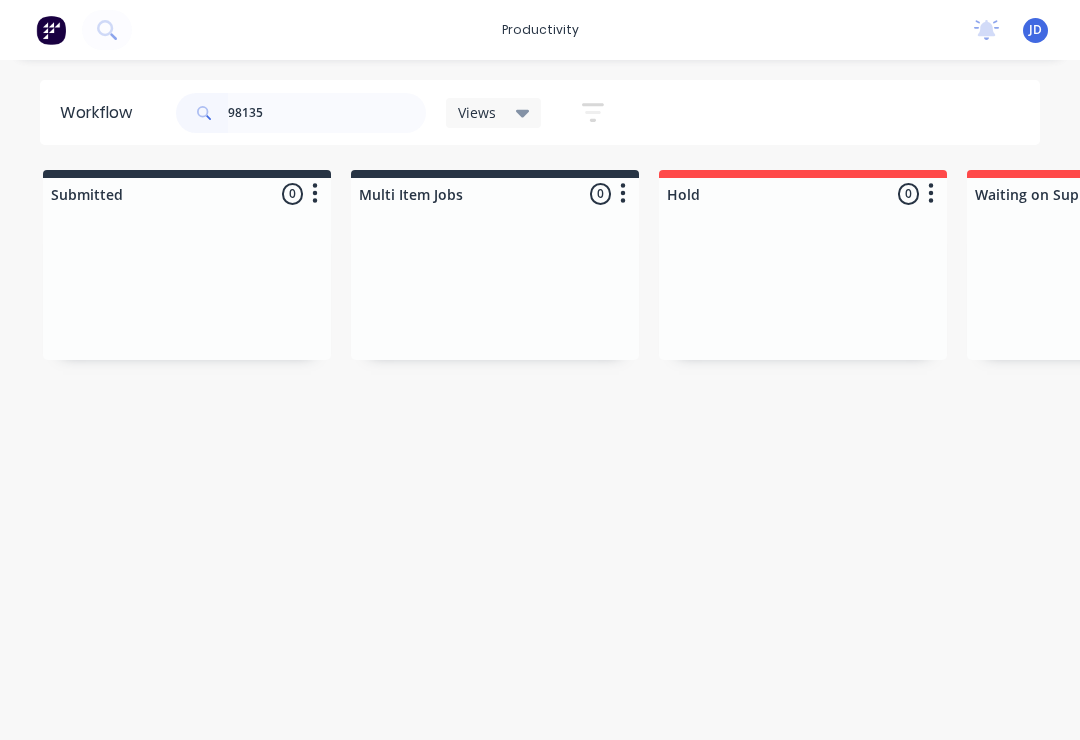 click at bounding box center (187, 285) 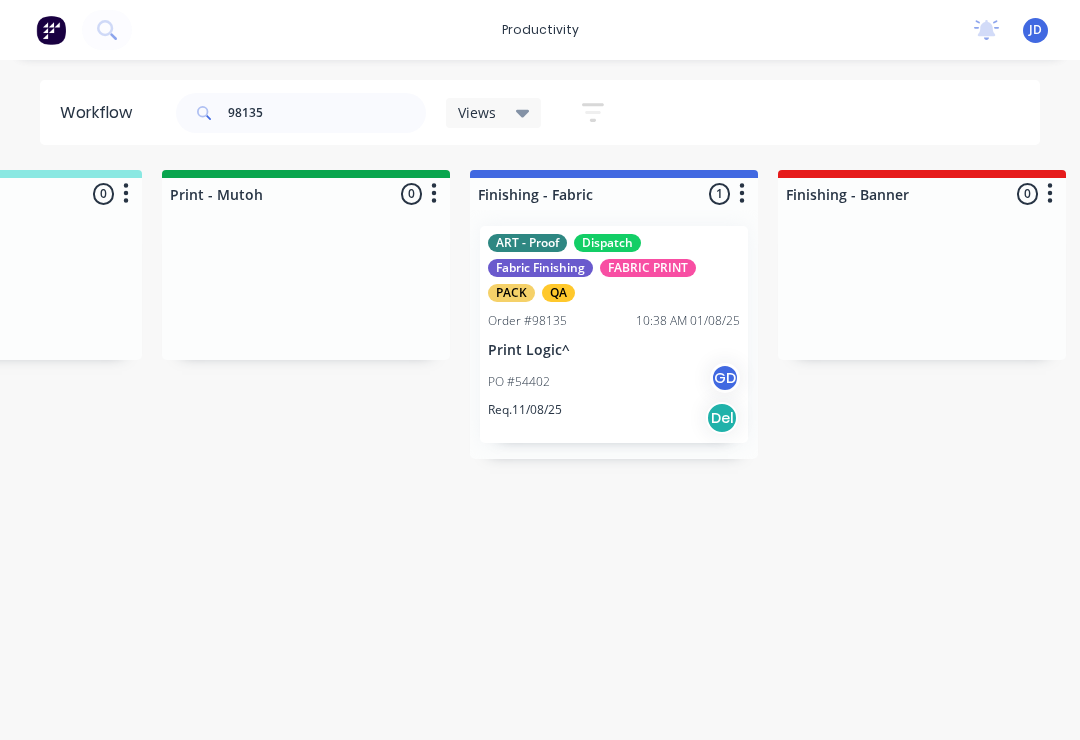 scroll, scrollTop: 0, scrollLeft: 3267, axis: horizontal 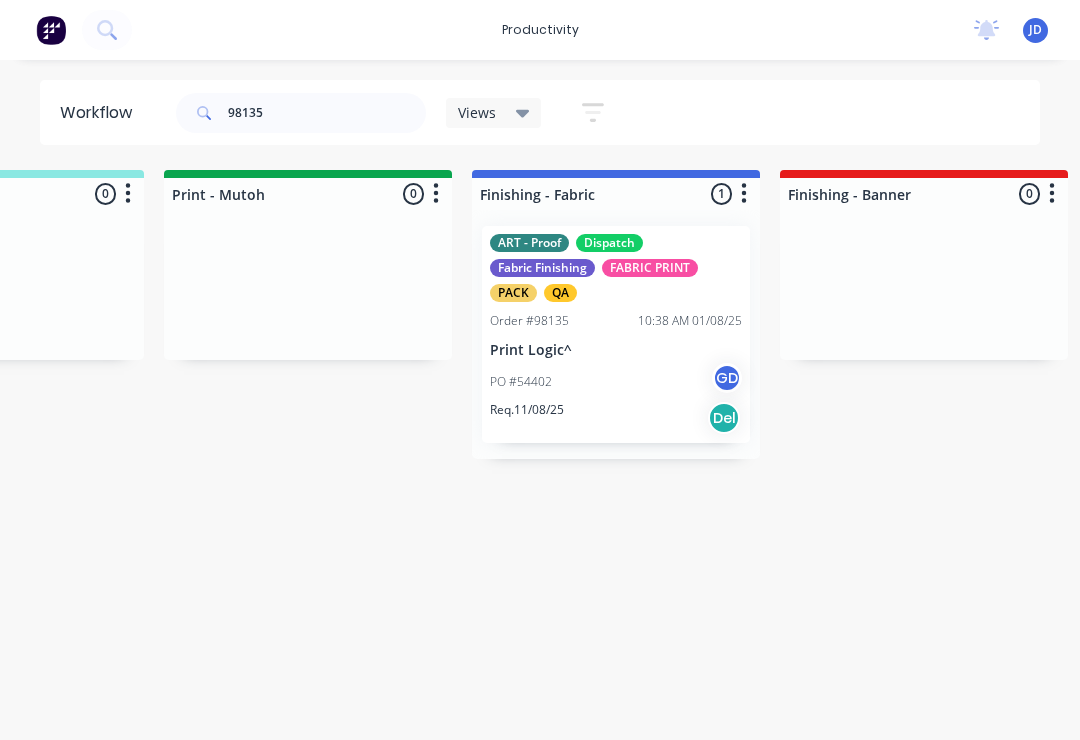 click on "Print Logic^" at bounding box center [616, 350] 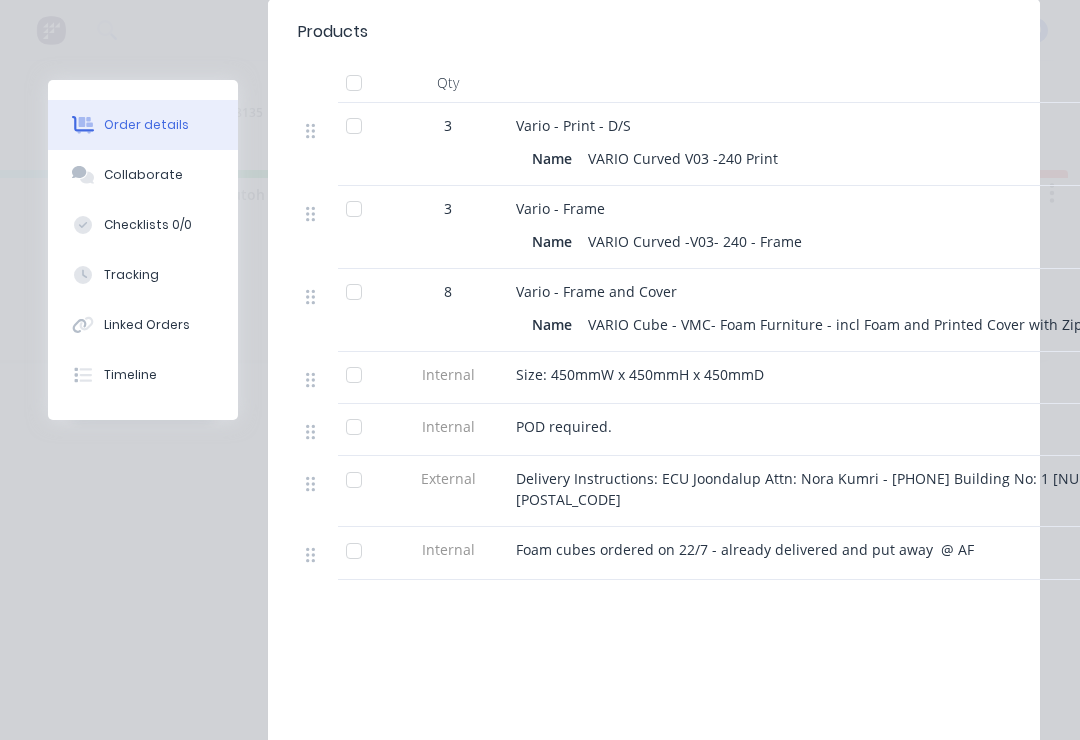 scroll, scrollTop: 645, scrollLeft: 0, axis: vertical 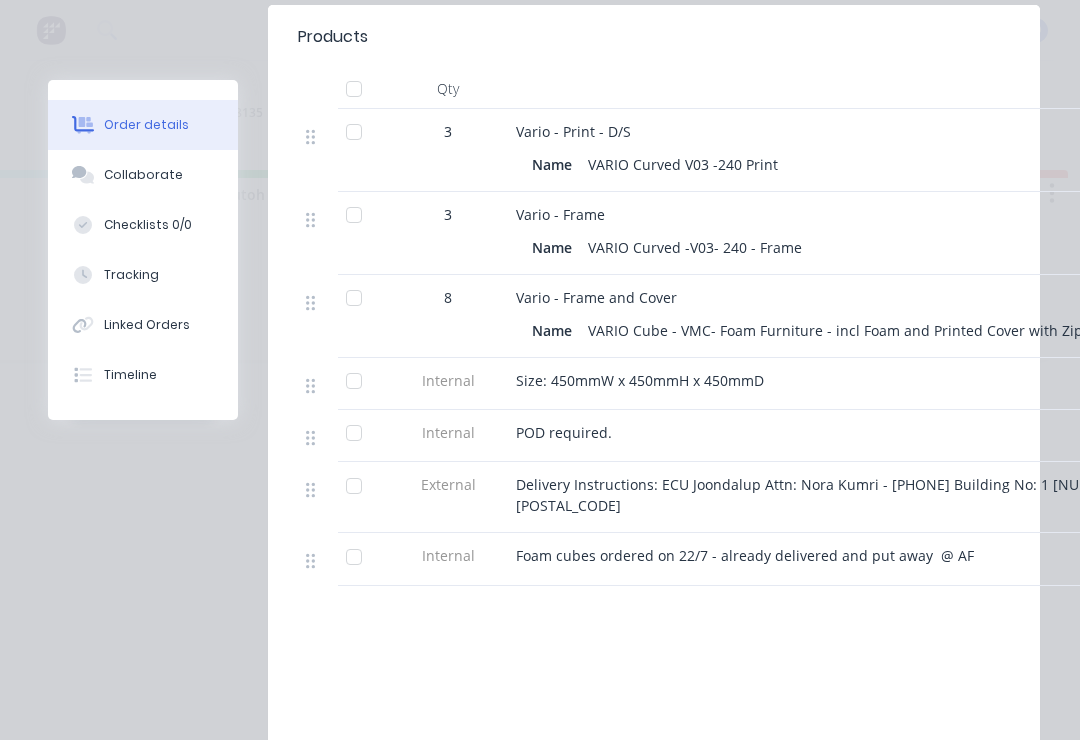 click on "Collaborate" at bounding box center [143, 175] 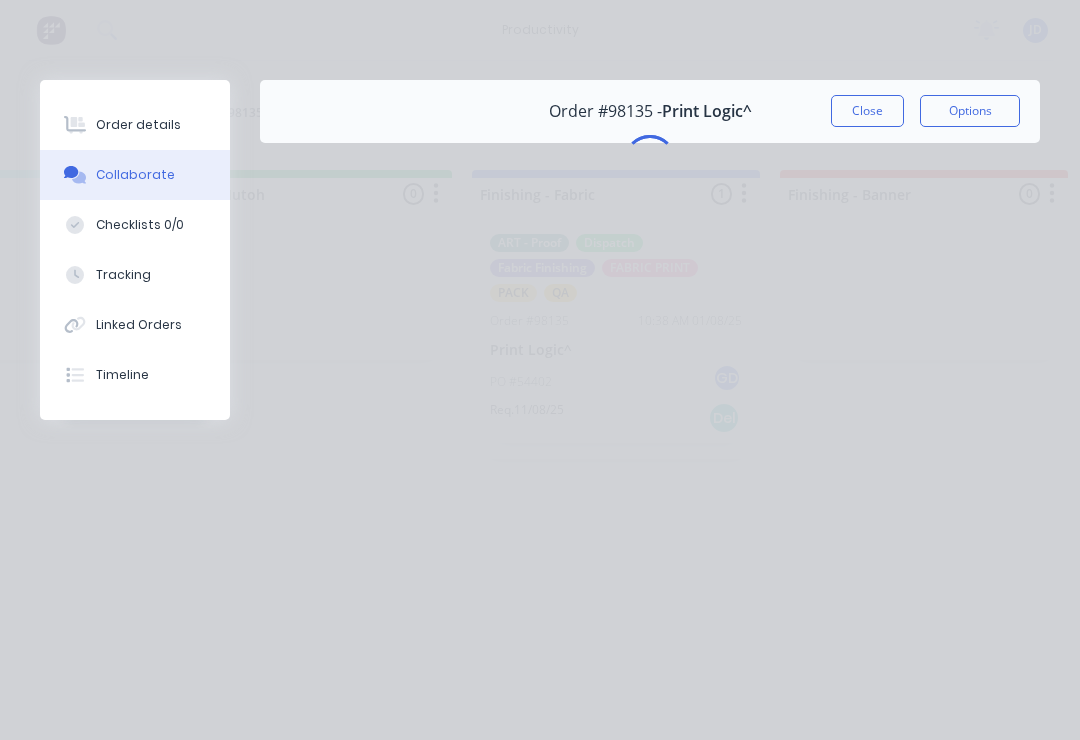 scroll, scrollTop: 0, scrollLeft: 0, axis: both 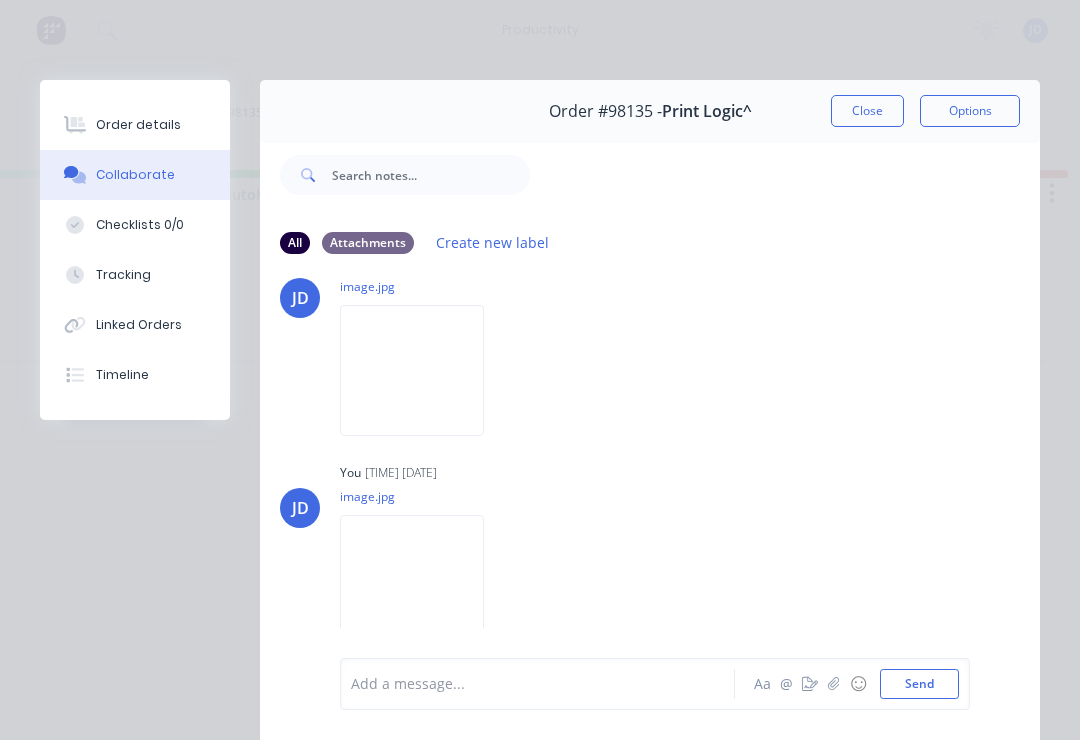 click at bounding box center [834, 684] 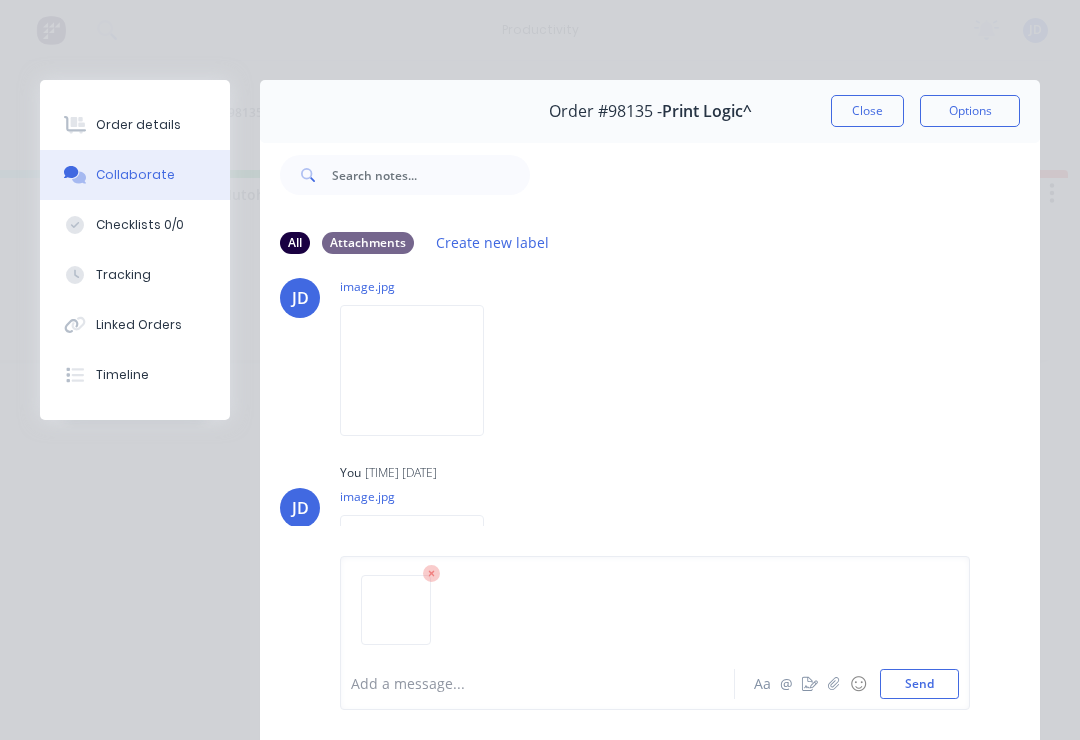 click on "Send" at bounding box center (919, 684) 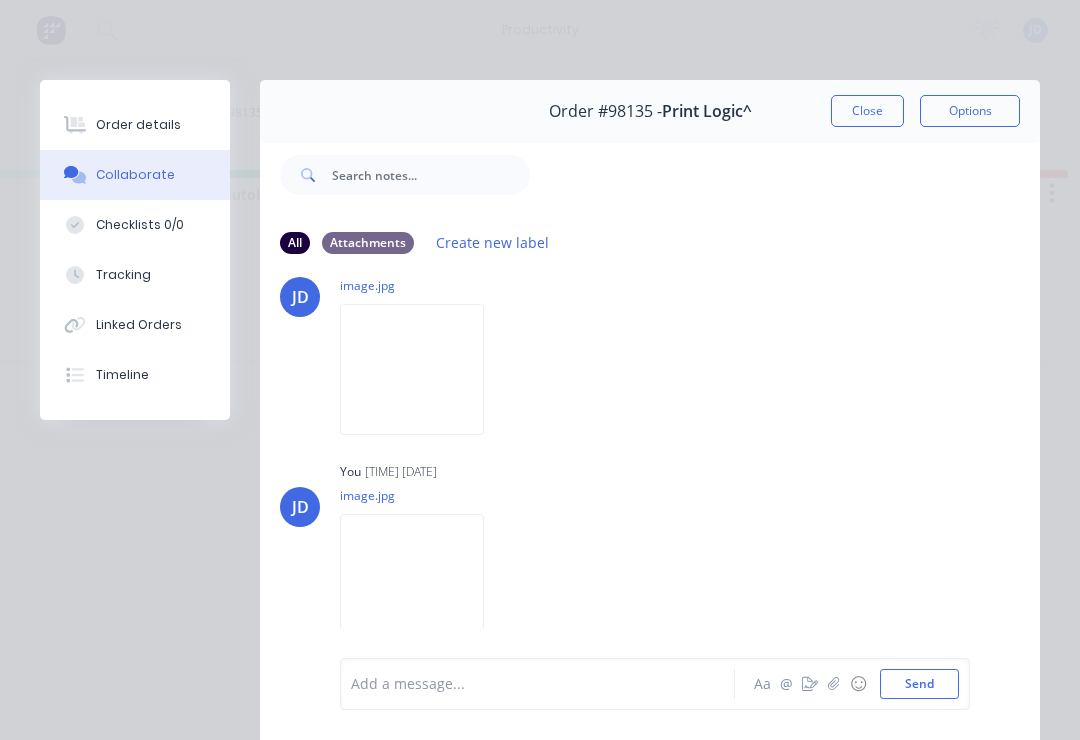 click at bounding box center (834, 684) 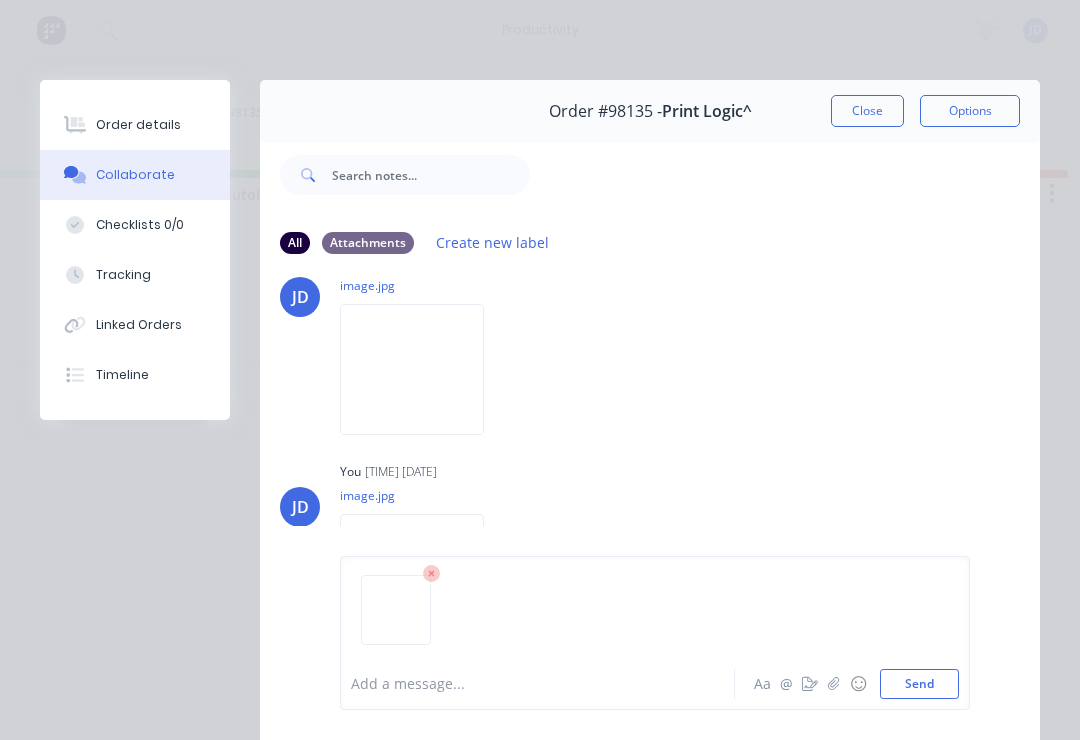 click on "Send" at bounding box center (919, 684) 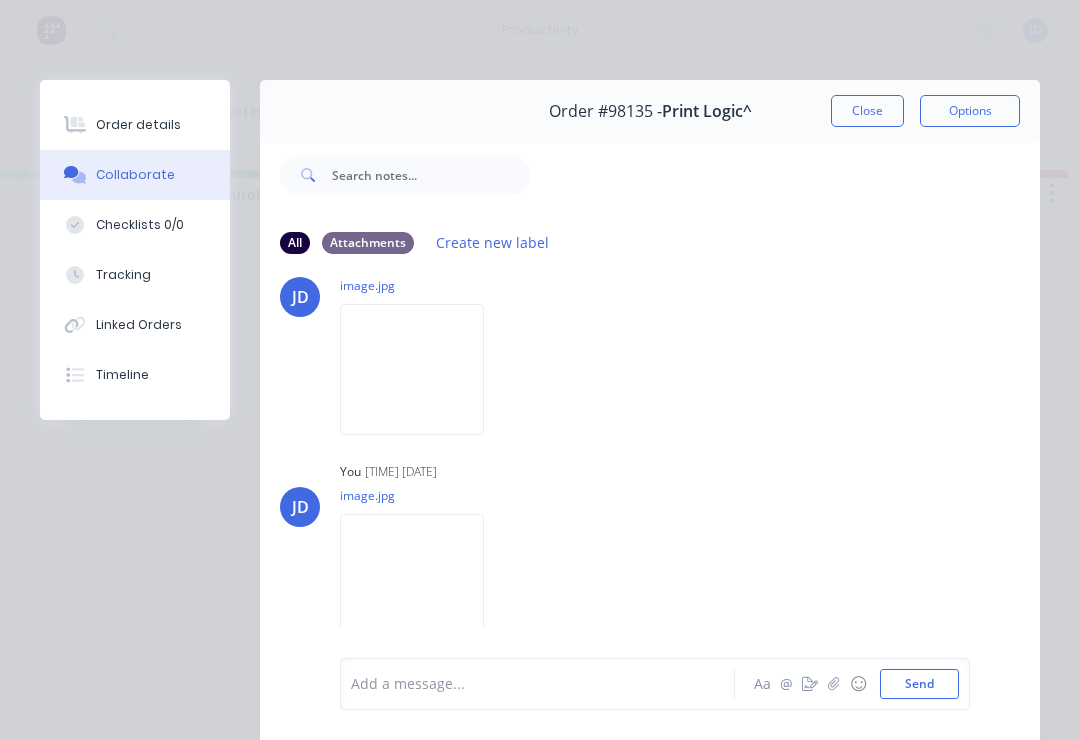 scroll, scrollTop: 482, scrollLeft: 0, axis: vertical 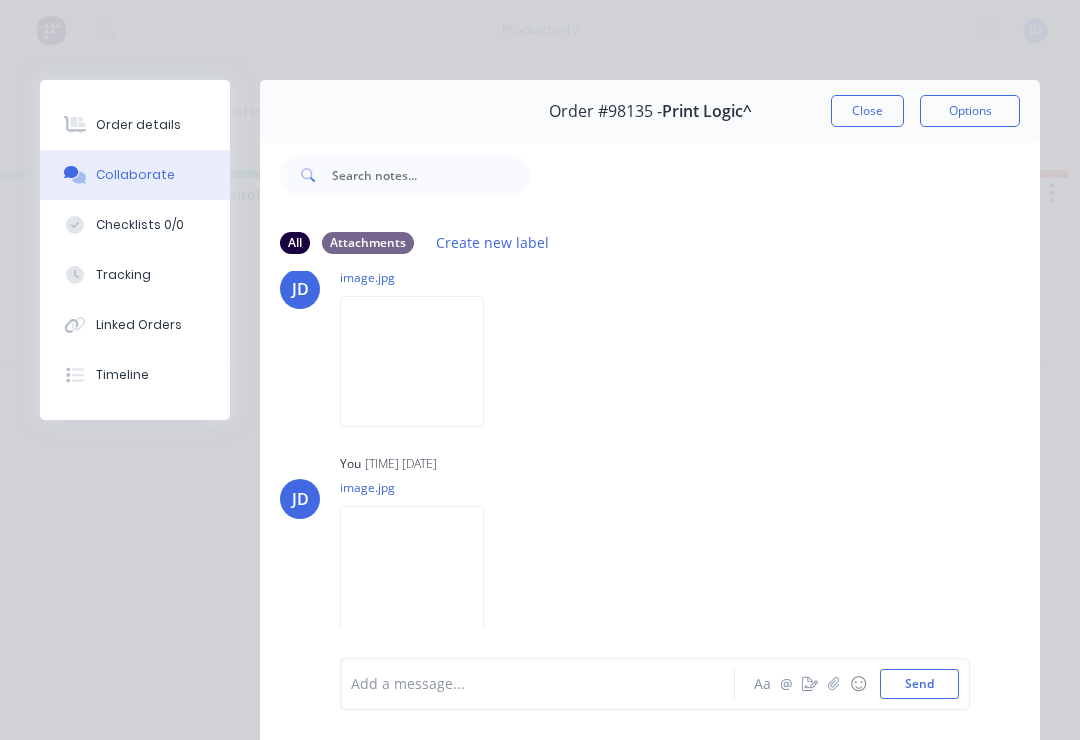 click on "Close" at bounding box center (867, 111) 